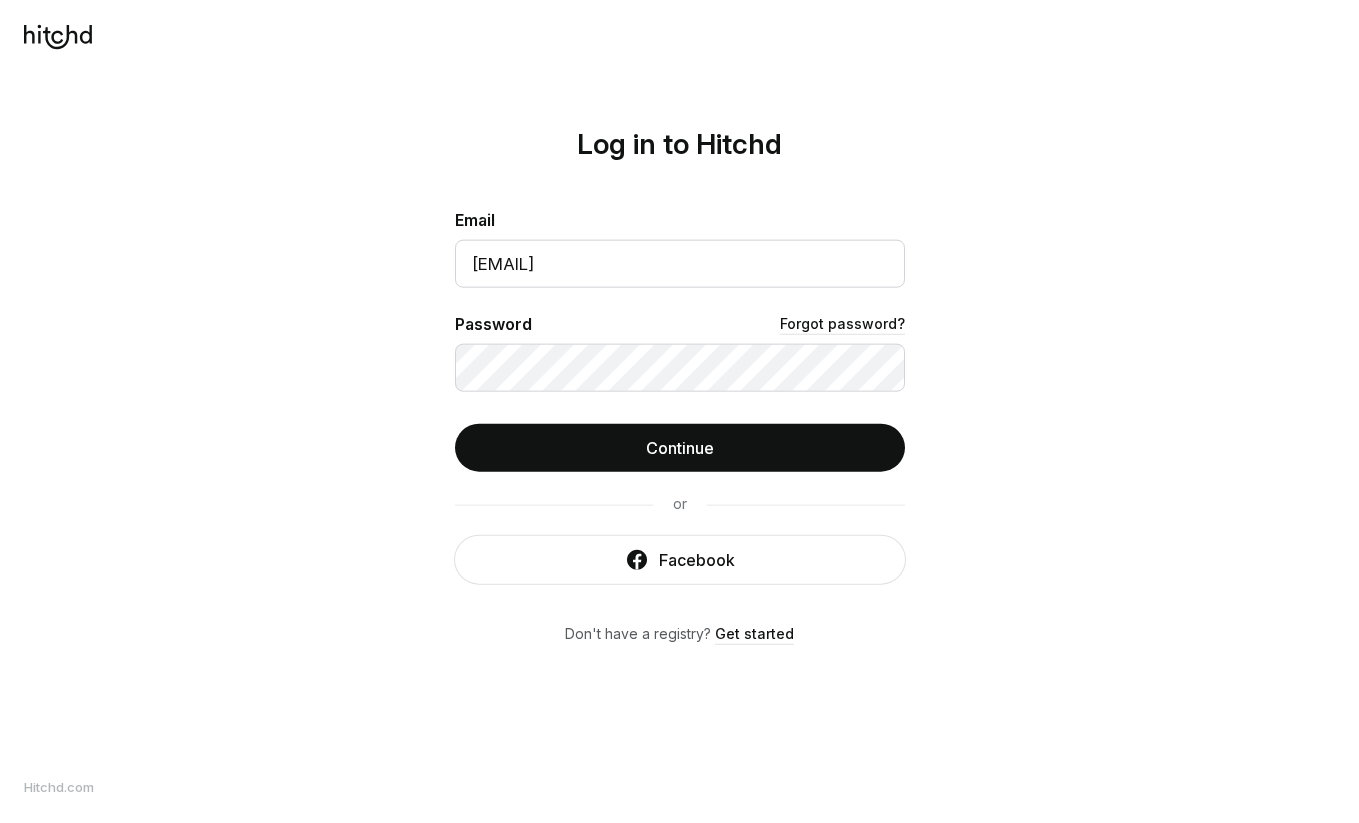 scroll, scrollTop: 0, scrollLeft: 0, axis: both 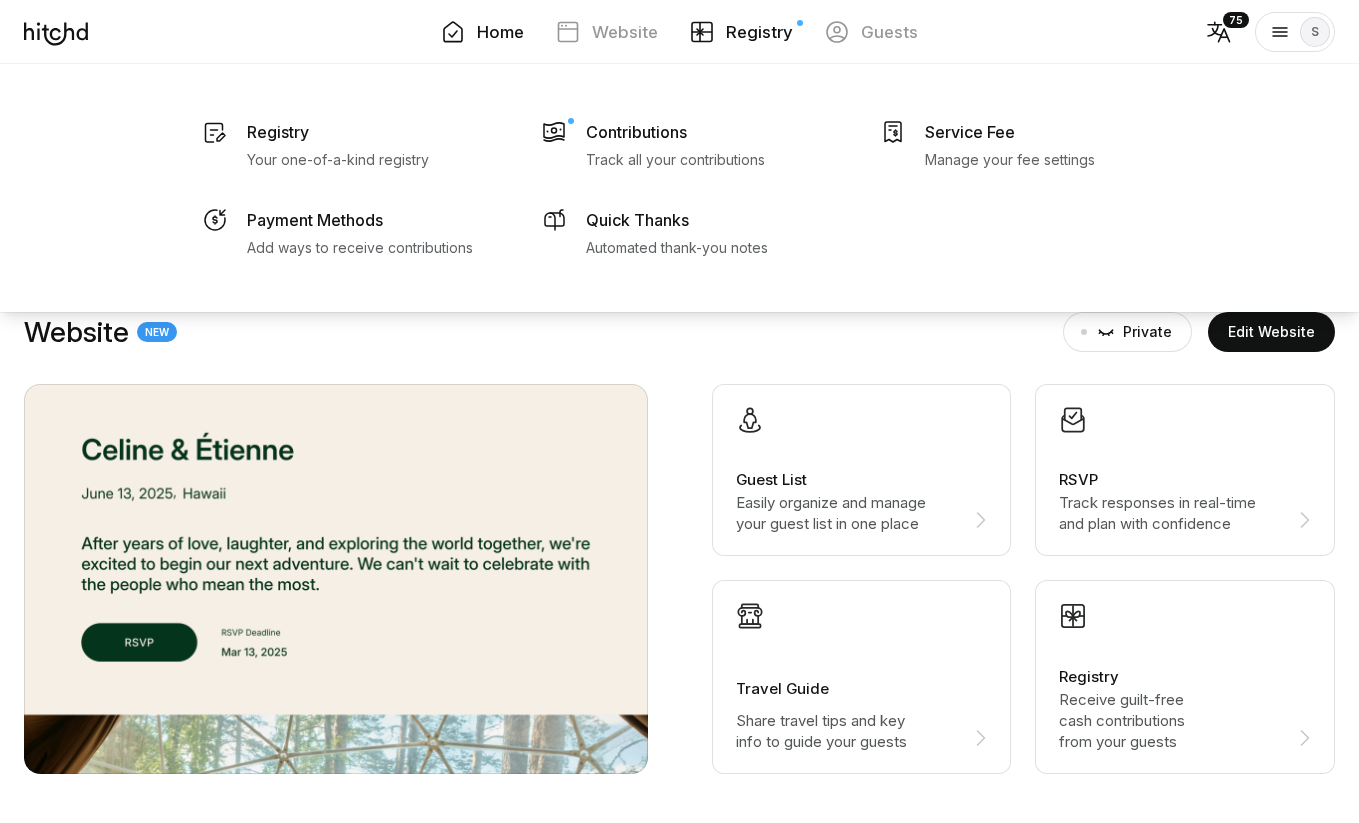 click on "Registry" at bounding box center [759, 32] 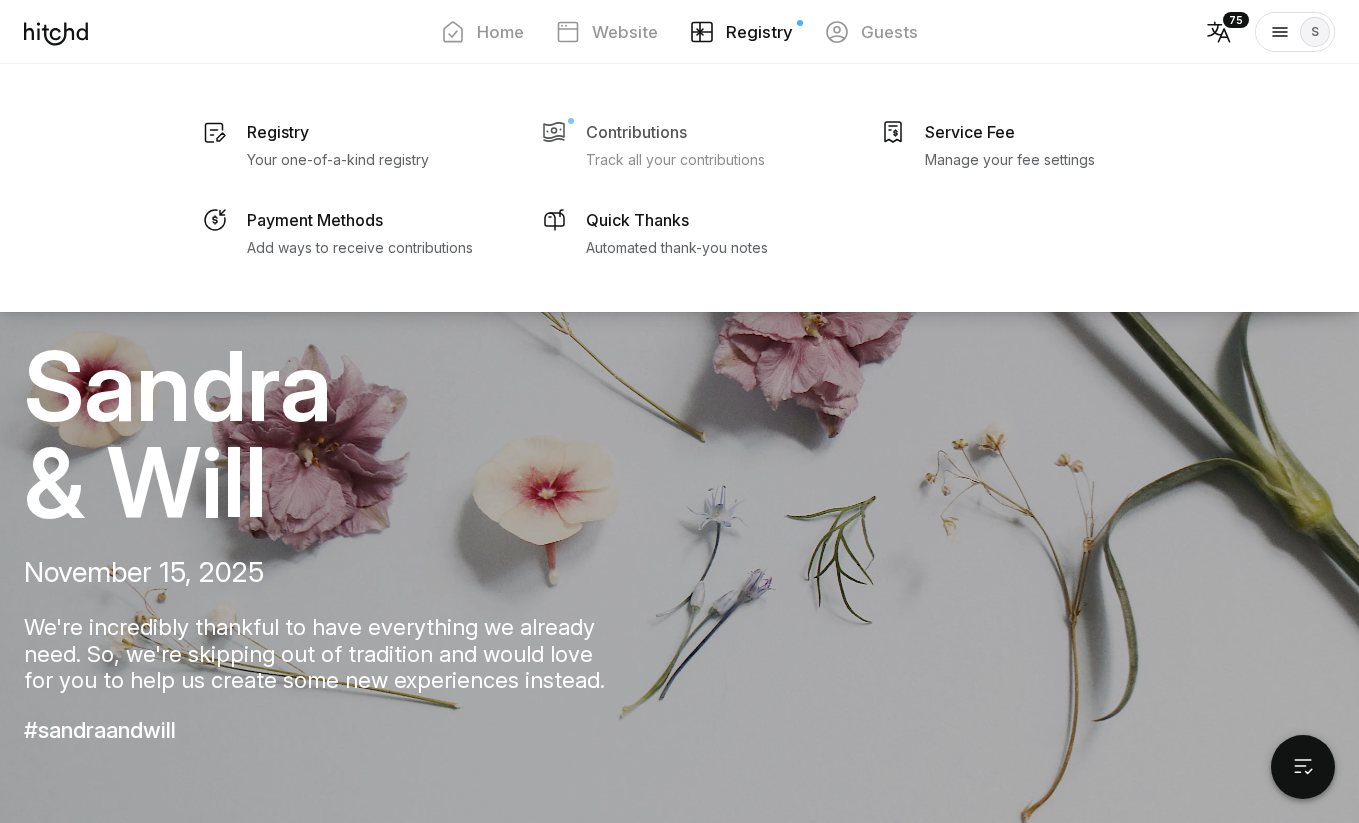 click on "Contributions" at bounding box center (278, 132) 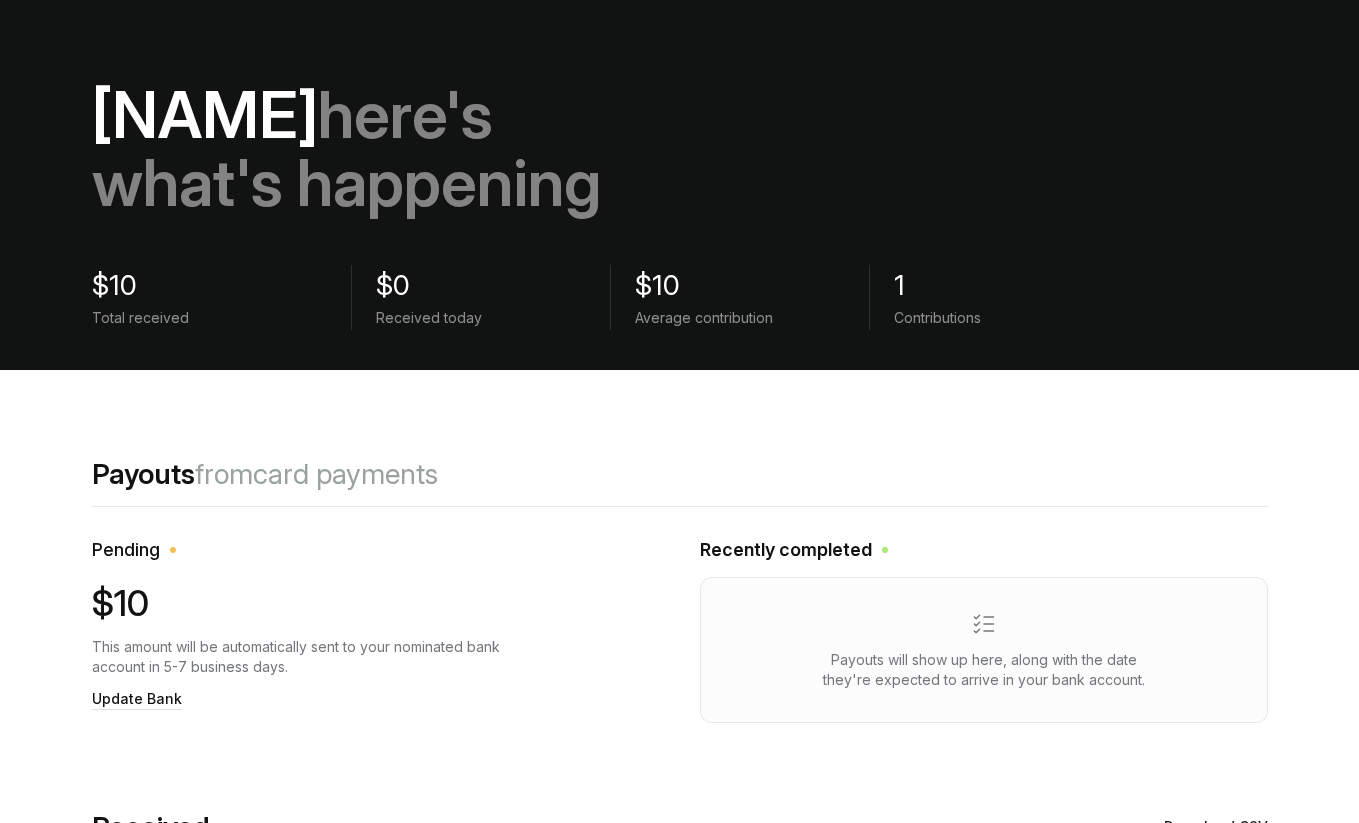 scroll, scrollTop: 0, scrollLeft: 0, axis: both 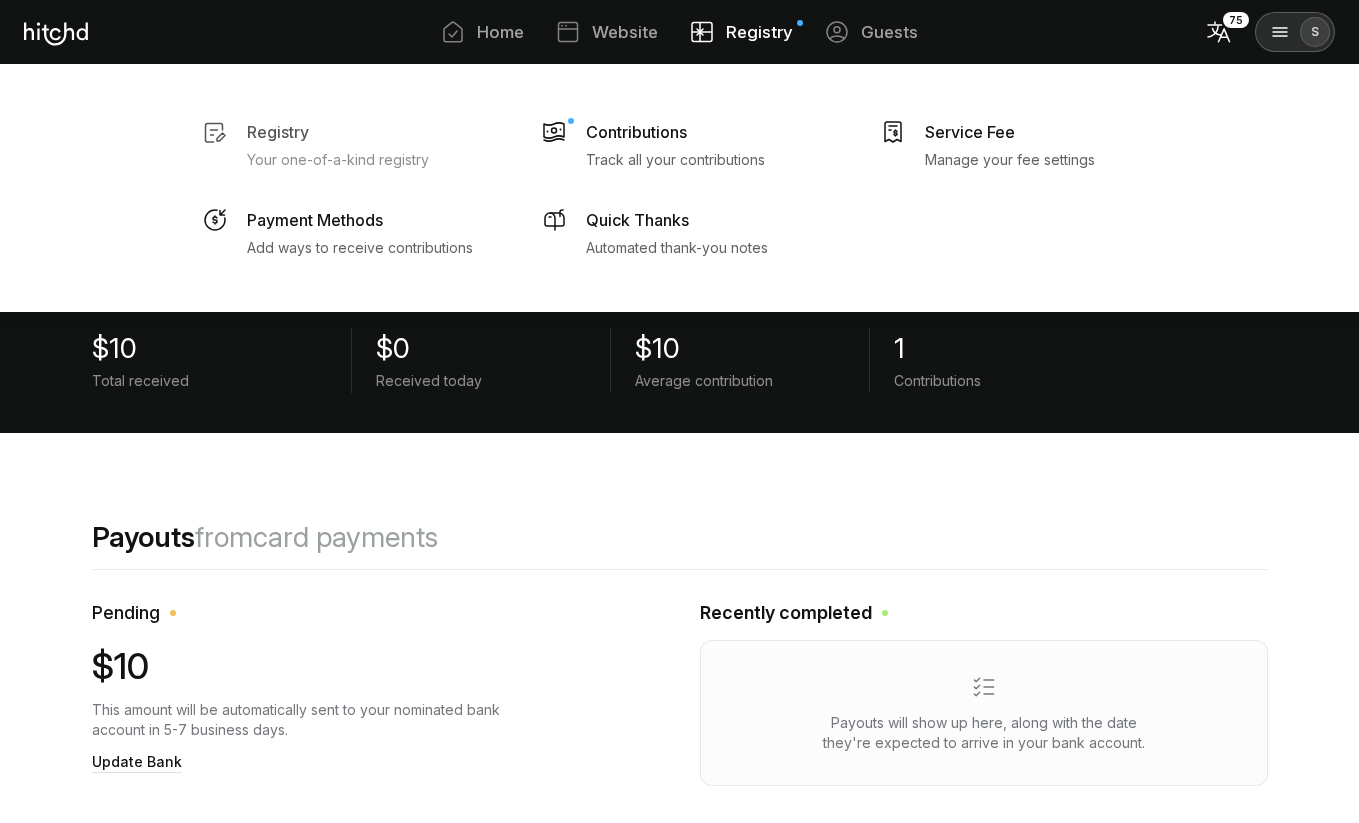 click on "Your one-of-a-kind registry" at bounding box center (338, 160) 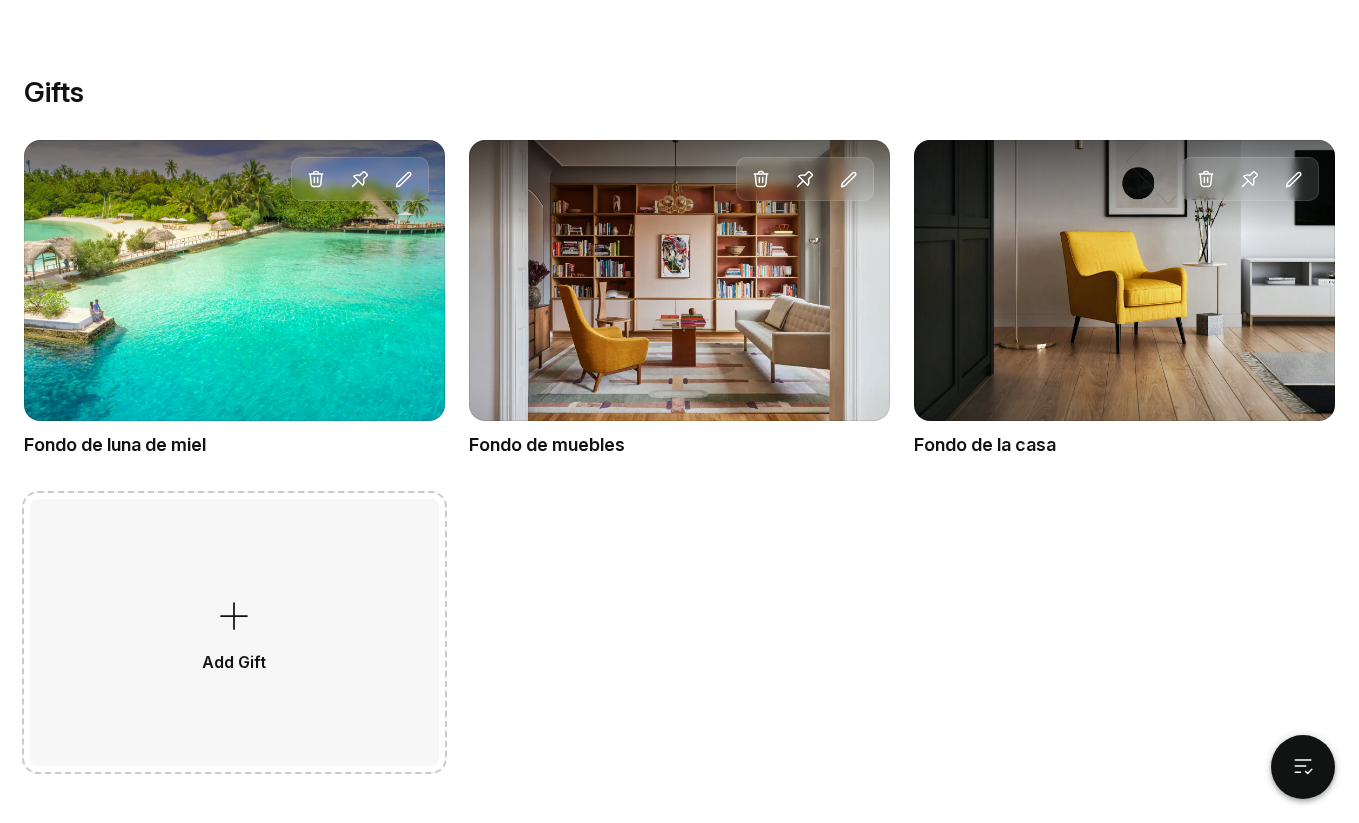 scroll, scrollTop: 1173, scrollLeft: 0, axis: vertical 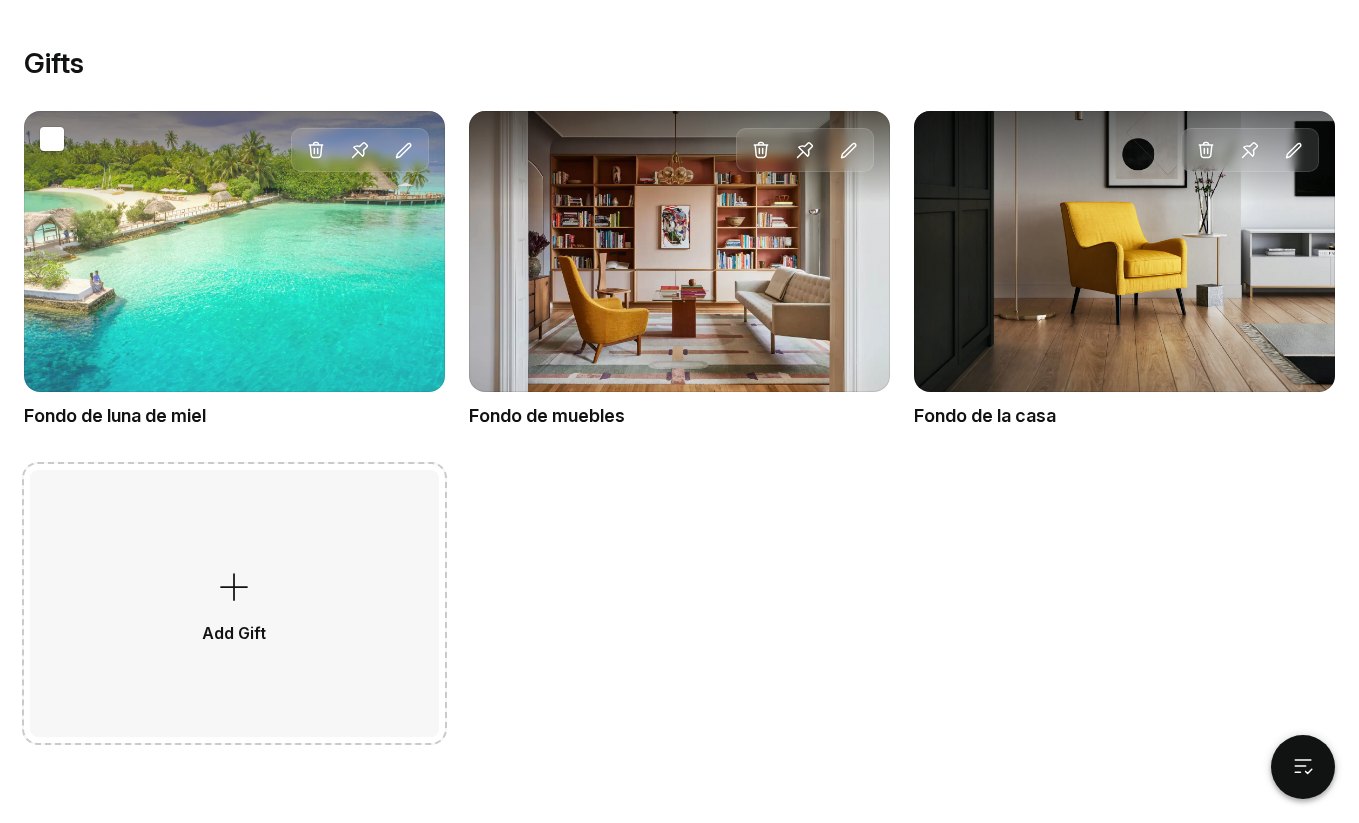 click on "Fondo de luna de miel" at bounding box center (234, 416) 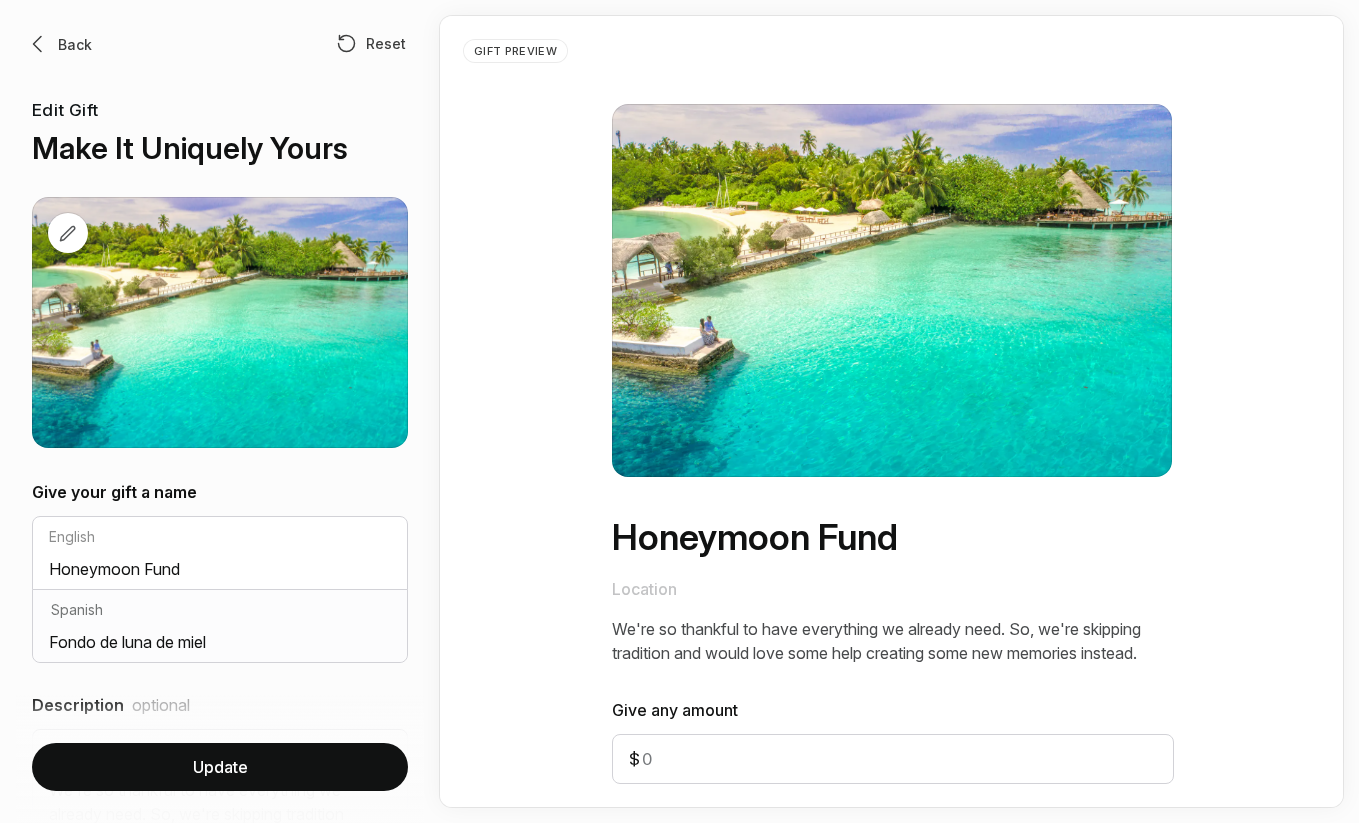 scroll, scrollTop: 0, scrollLeft: 0, axis: both 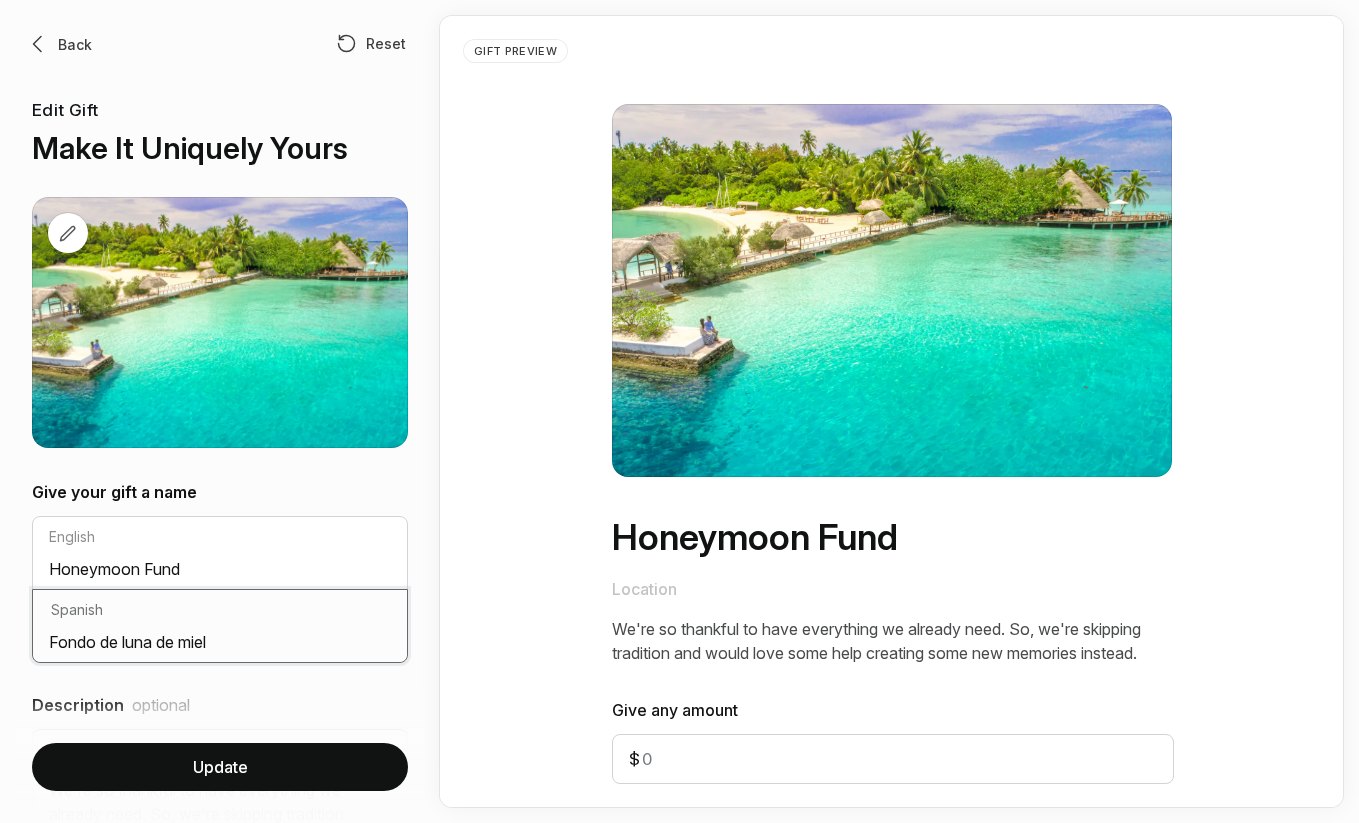 click on "Fondo de luna de miel" at bounding box center (220, 646) 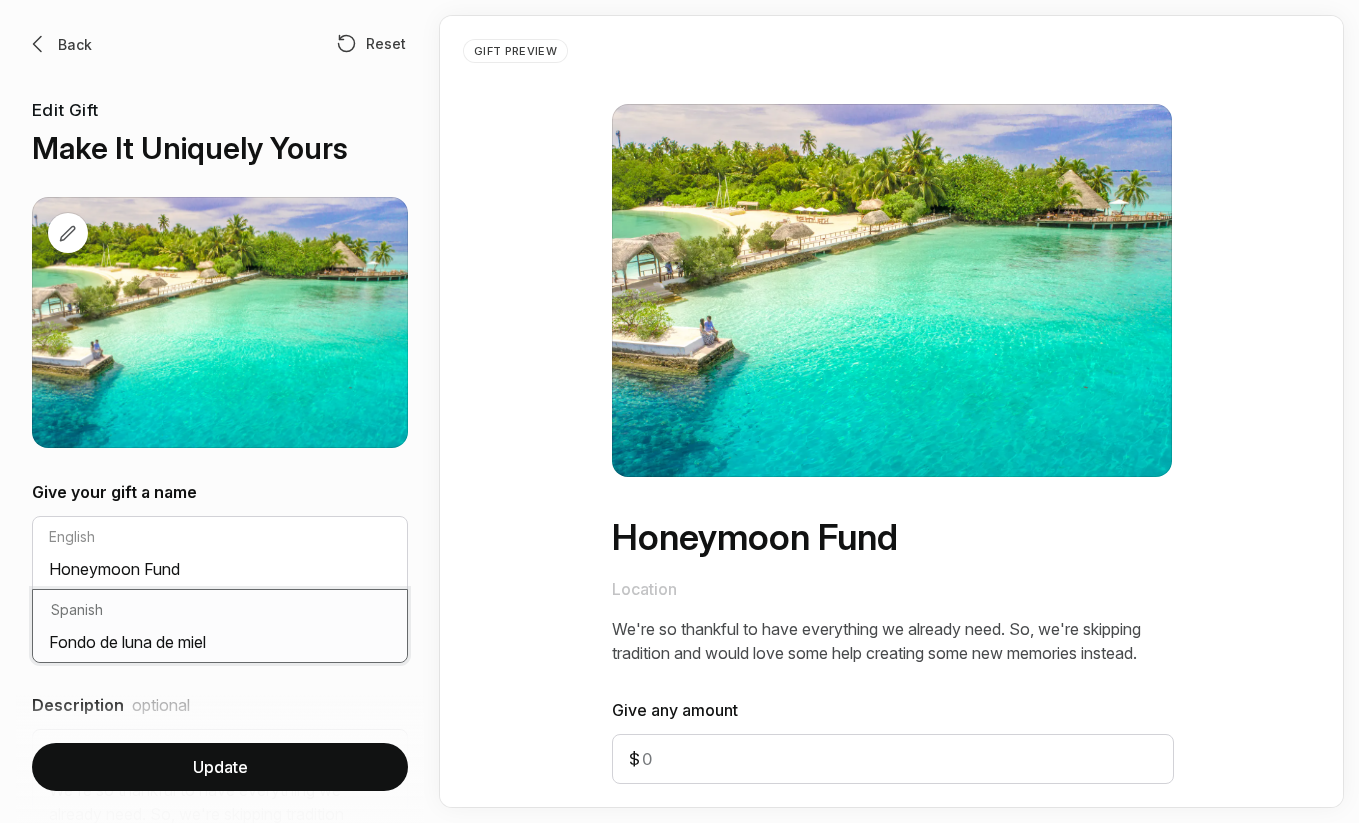 drag, startPoint x: 234, startPoint y: 639, endPoint x: 10, endPoint y: 643, distance: 224.0357 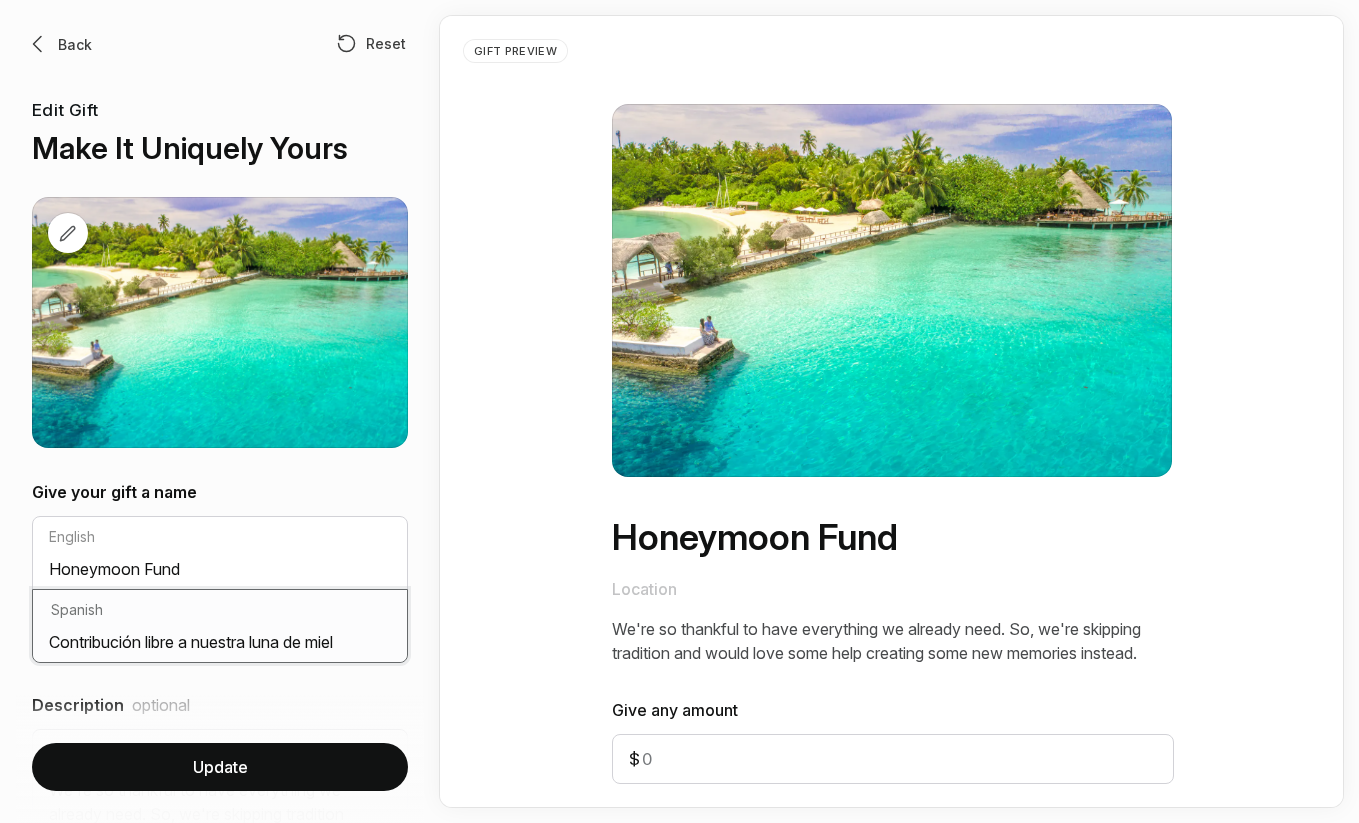 type on "Contribución libre a nuestra luna de miel" 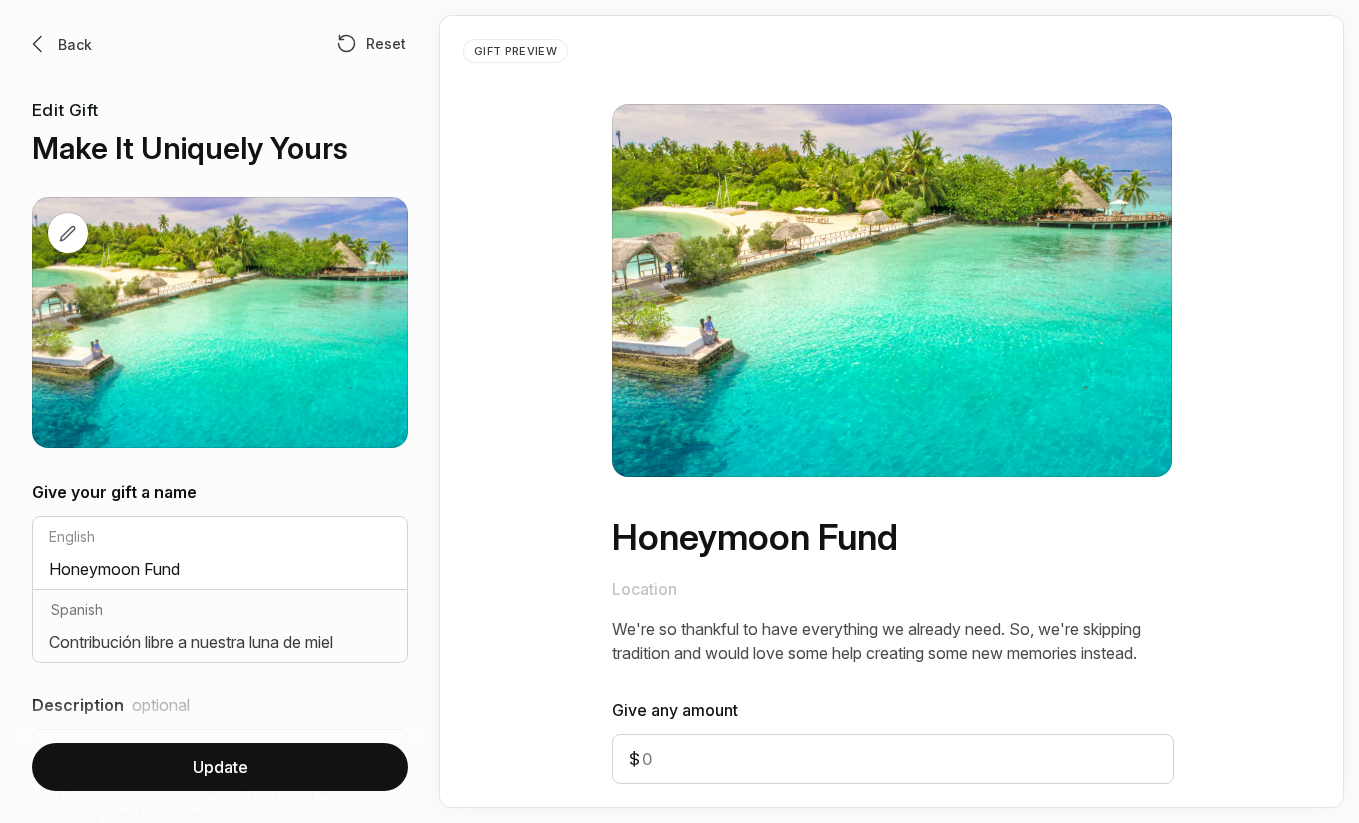 click on "Update" at bounding box center (220, 767) 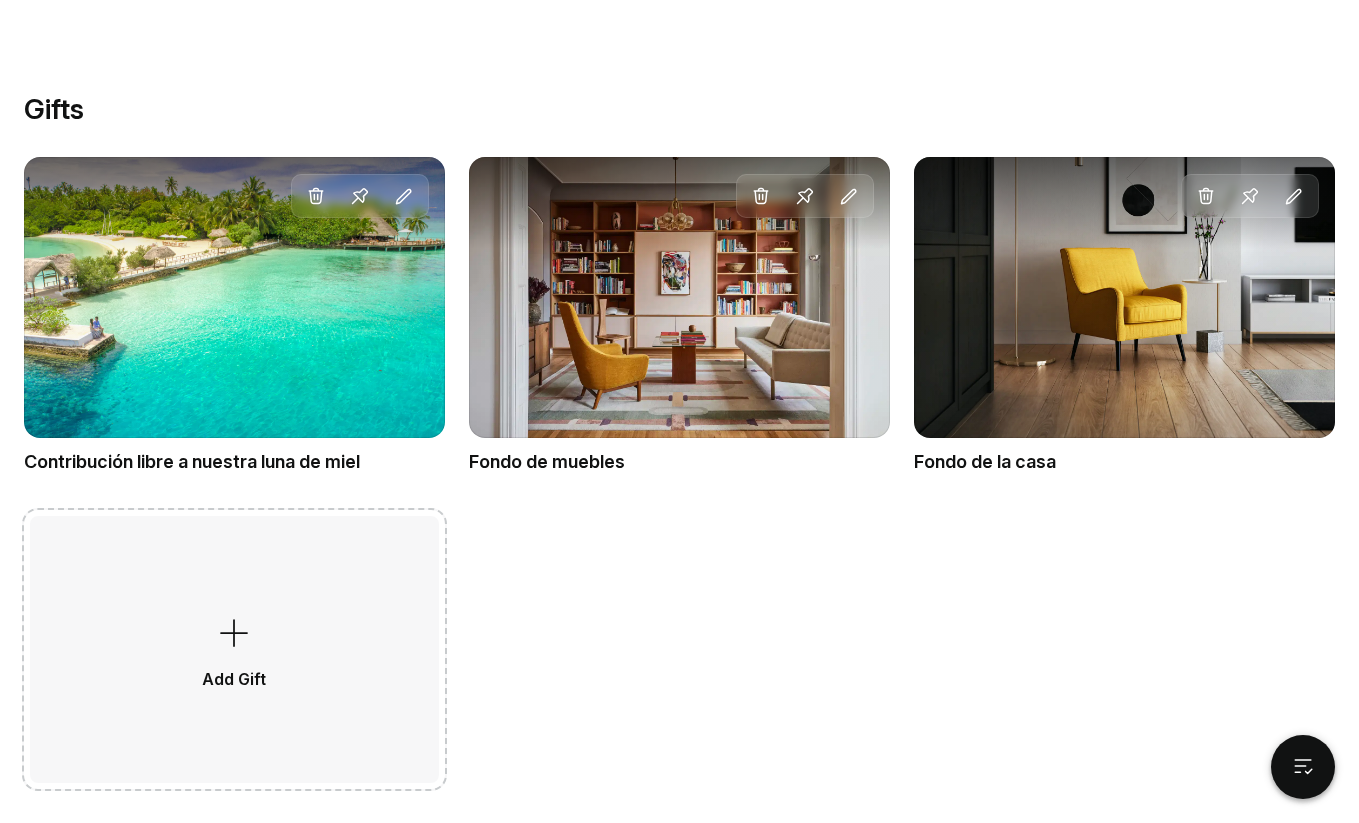 scroll, scrollTop: 1128, scrollLeft: 0, axis: vertical 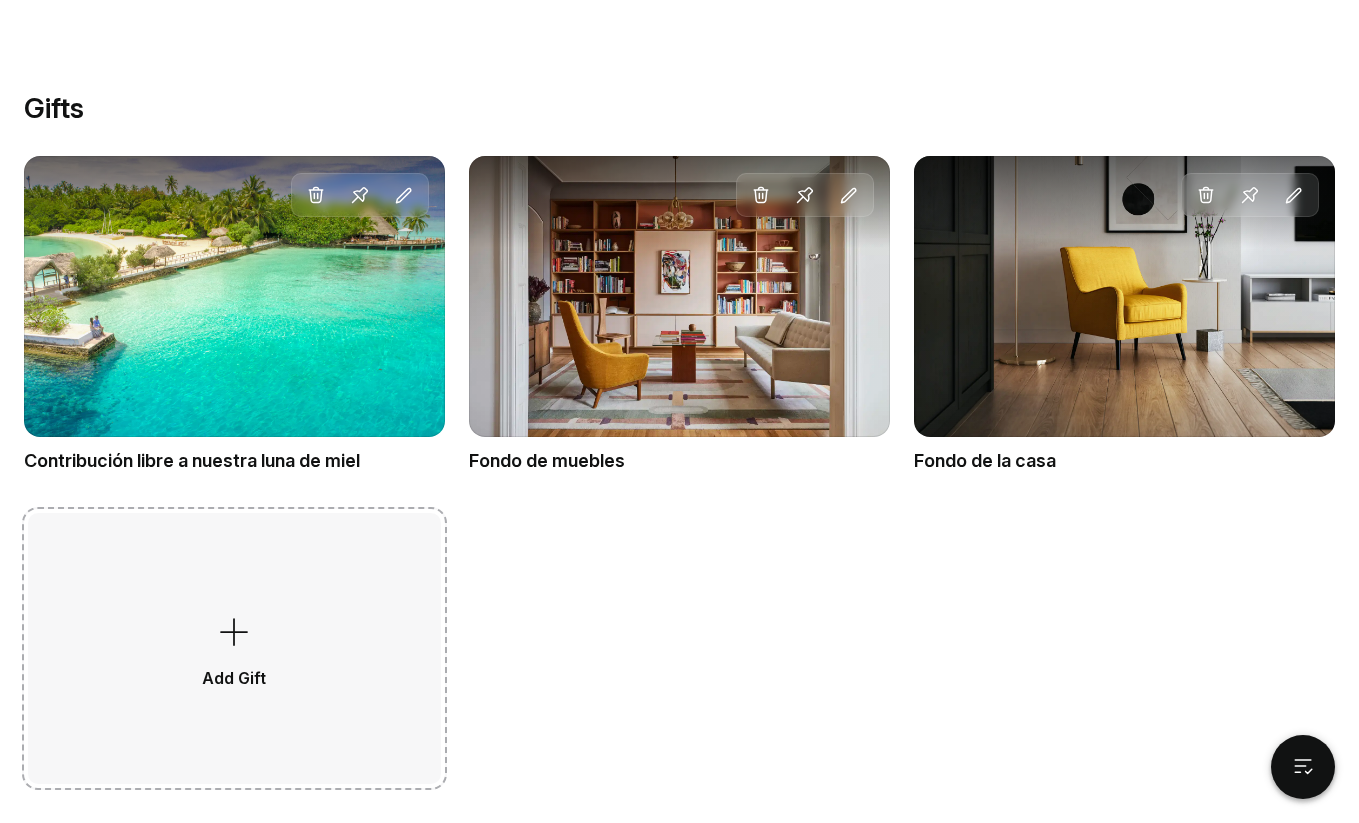 click on "Add Gift" at bounding box center (234, 648) 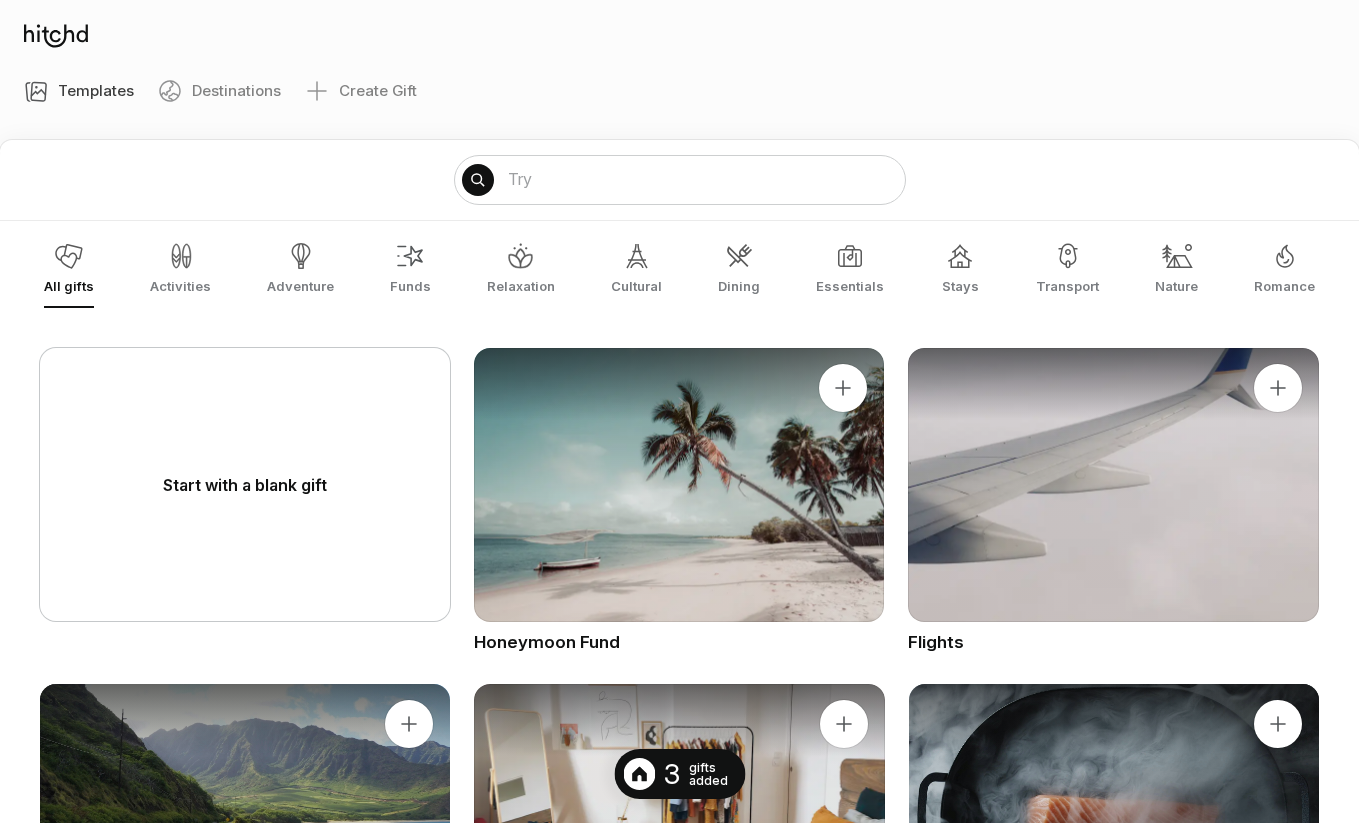 click on "Start with a blank gift" at bounding box center (245, 484) 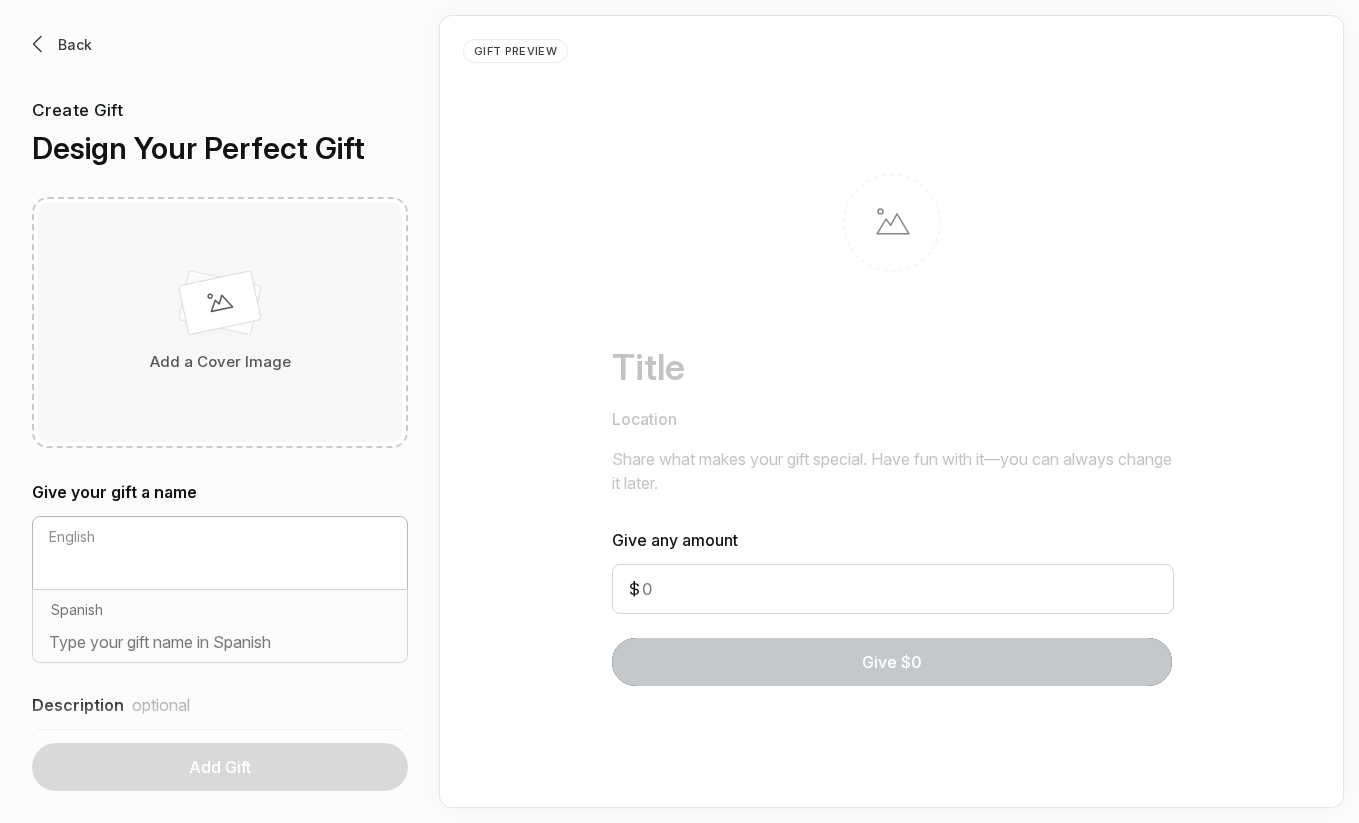 click on "English" at bounding box center [220, 553] 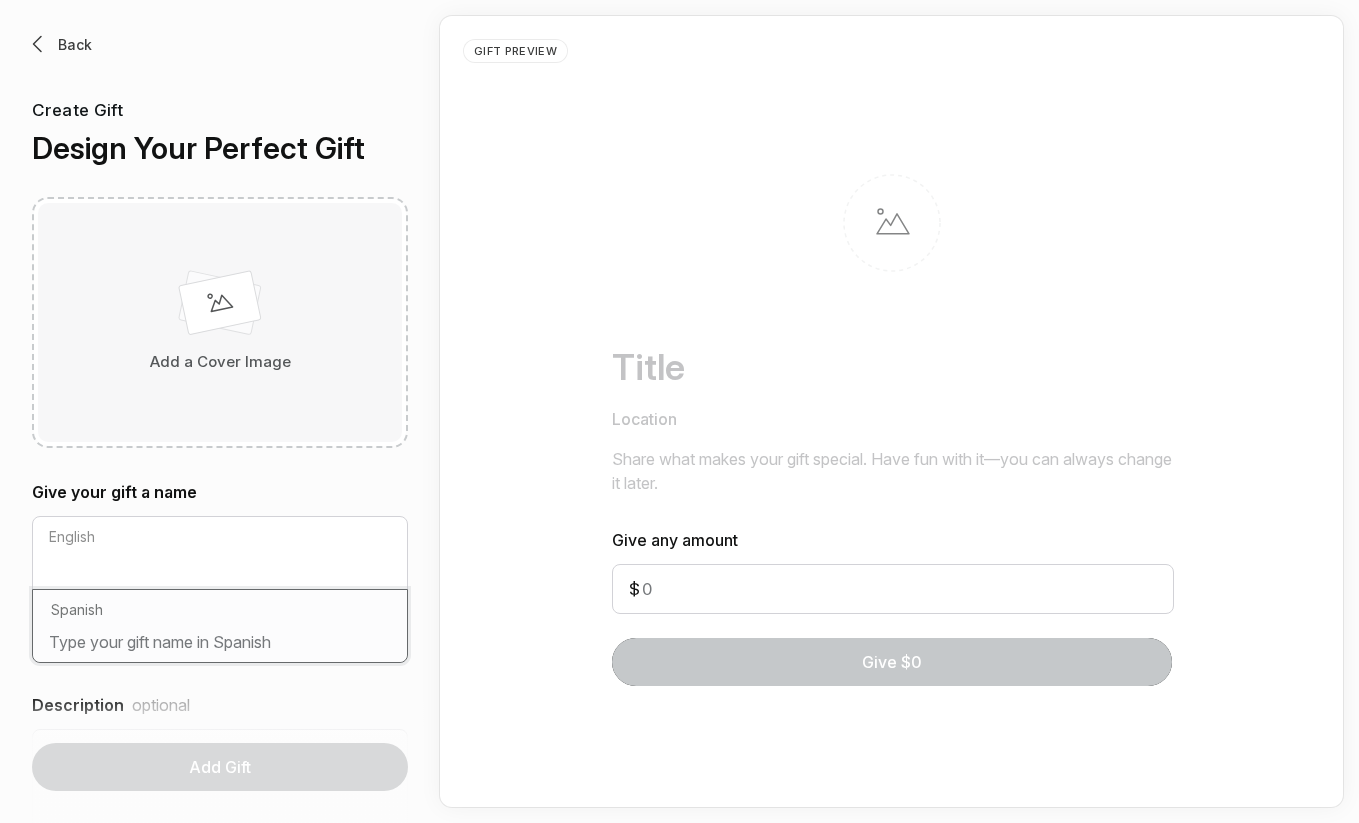 click at bounding box center [220, 646] 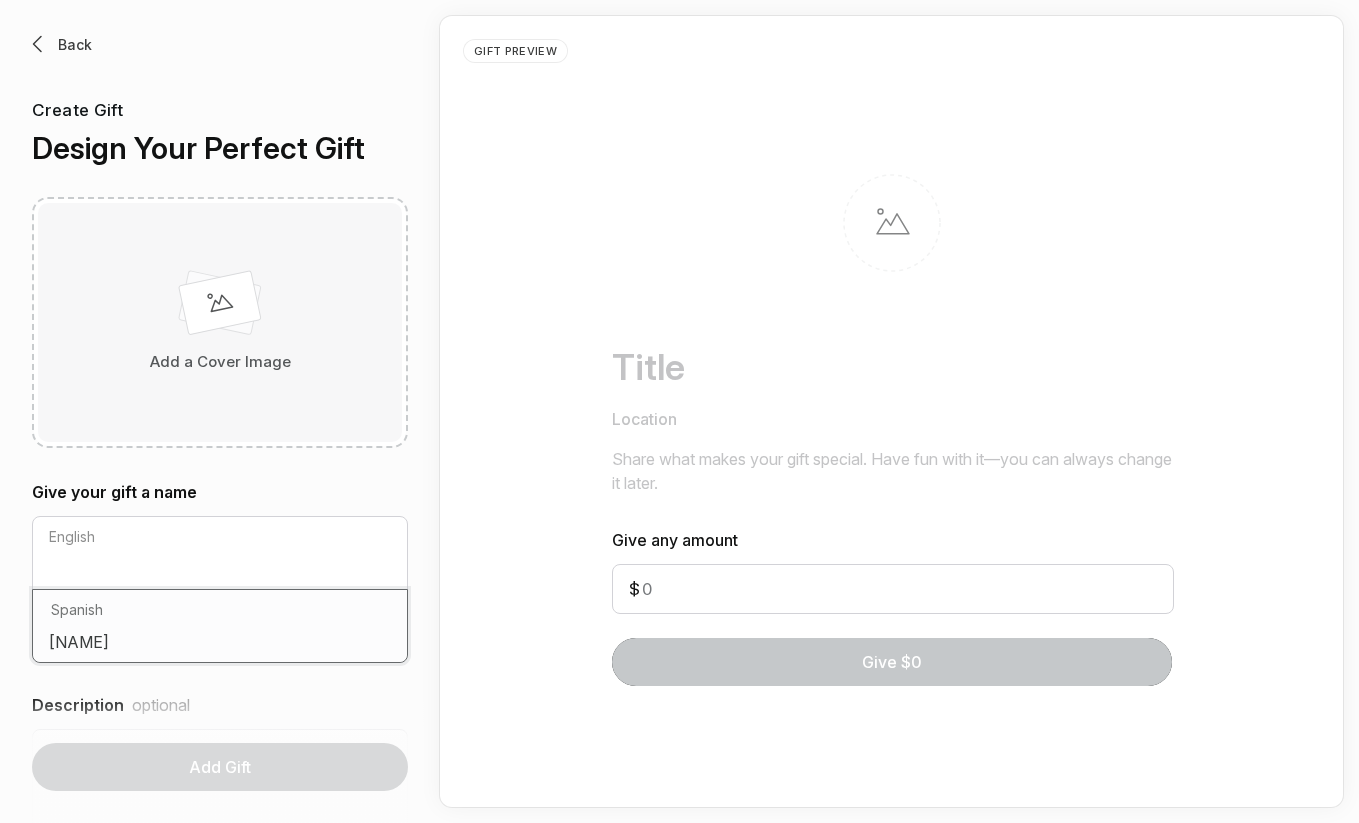 paste on "[NAME]" 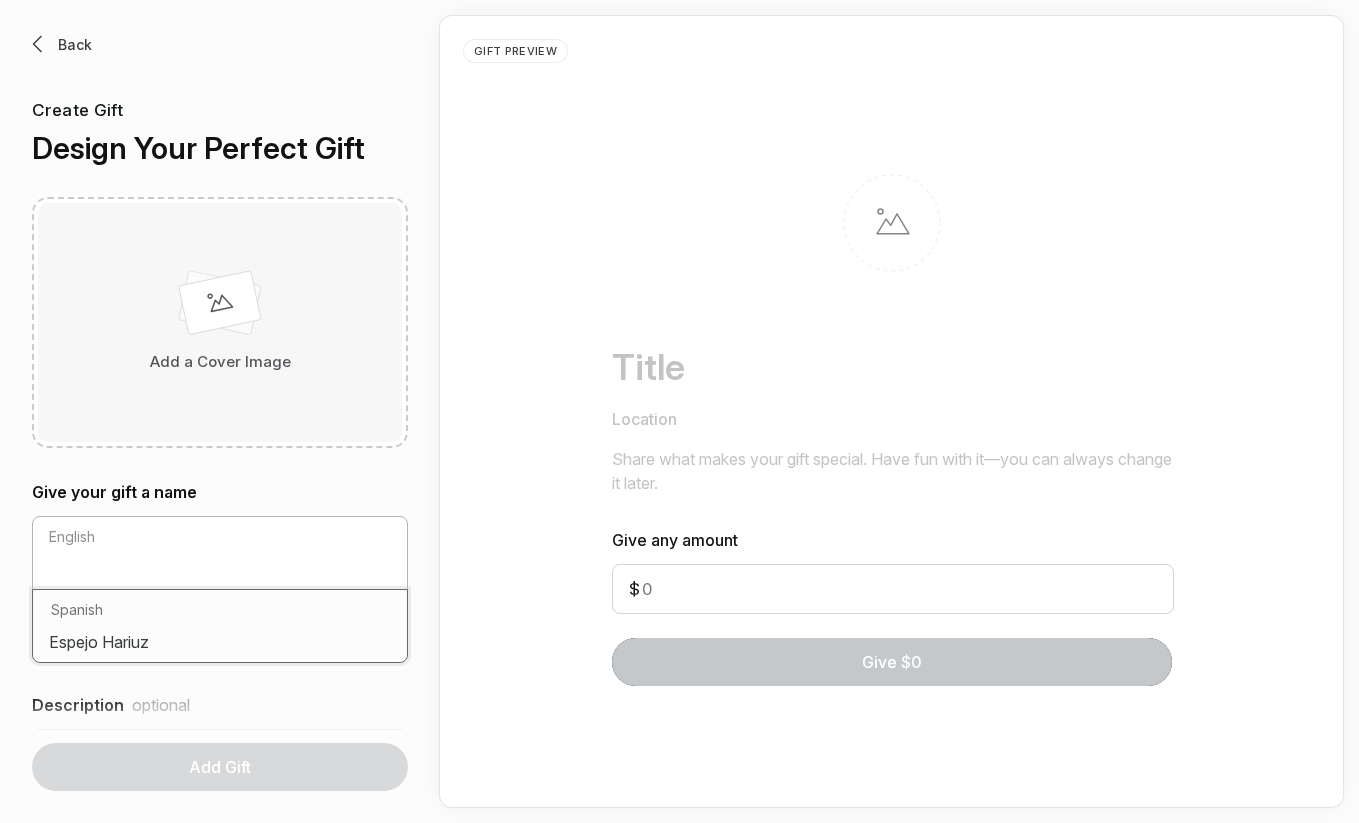 type on "Espejo Hariuz" 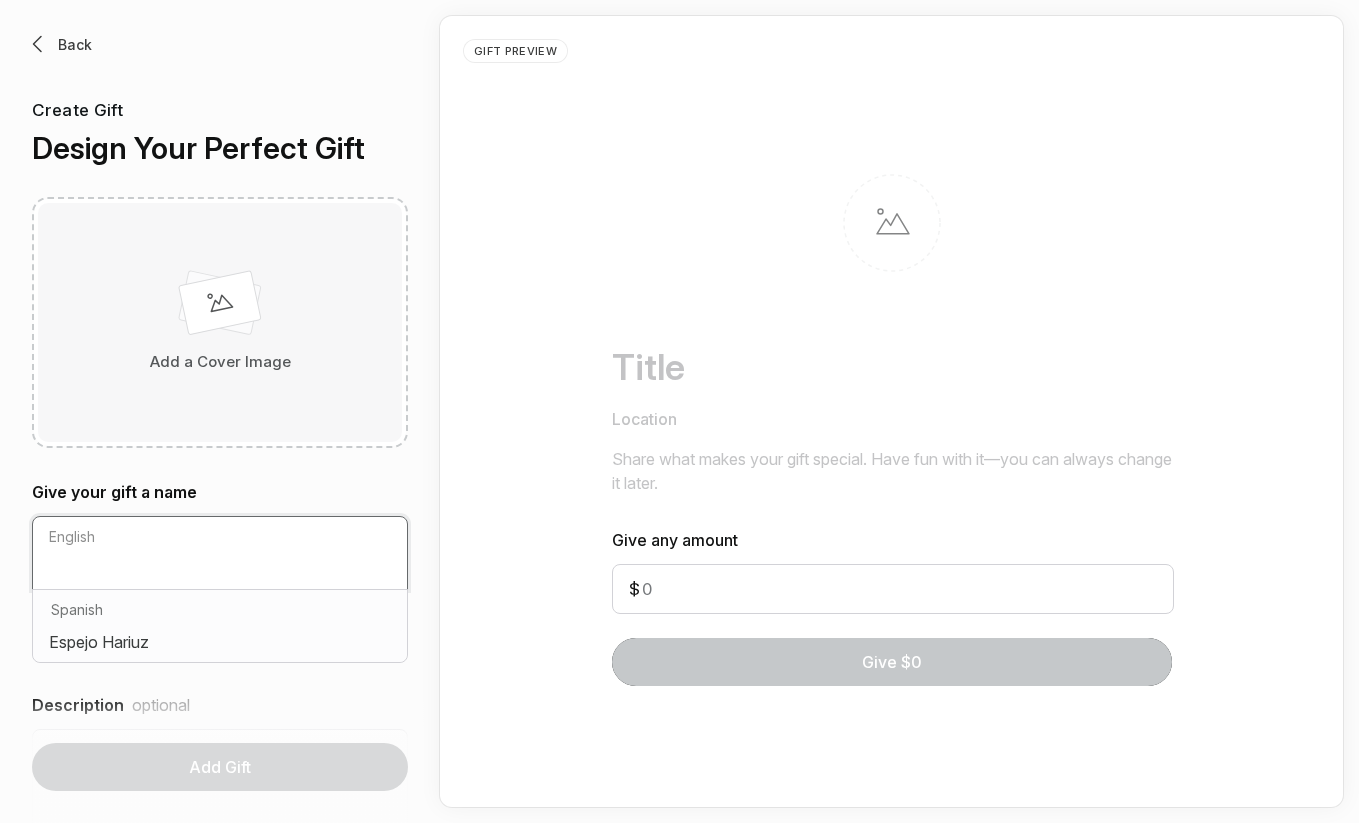 click at bounding box center (220, 573) 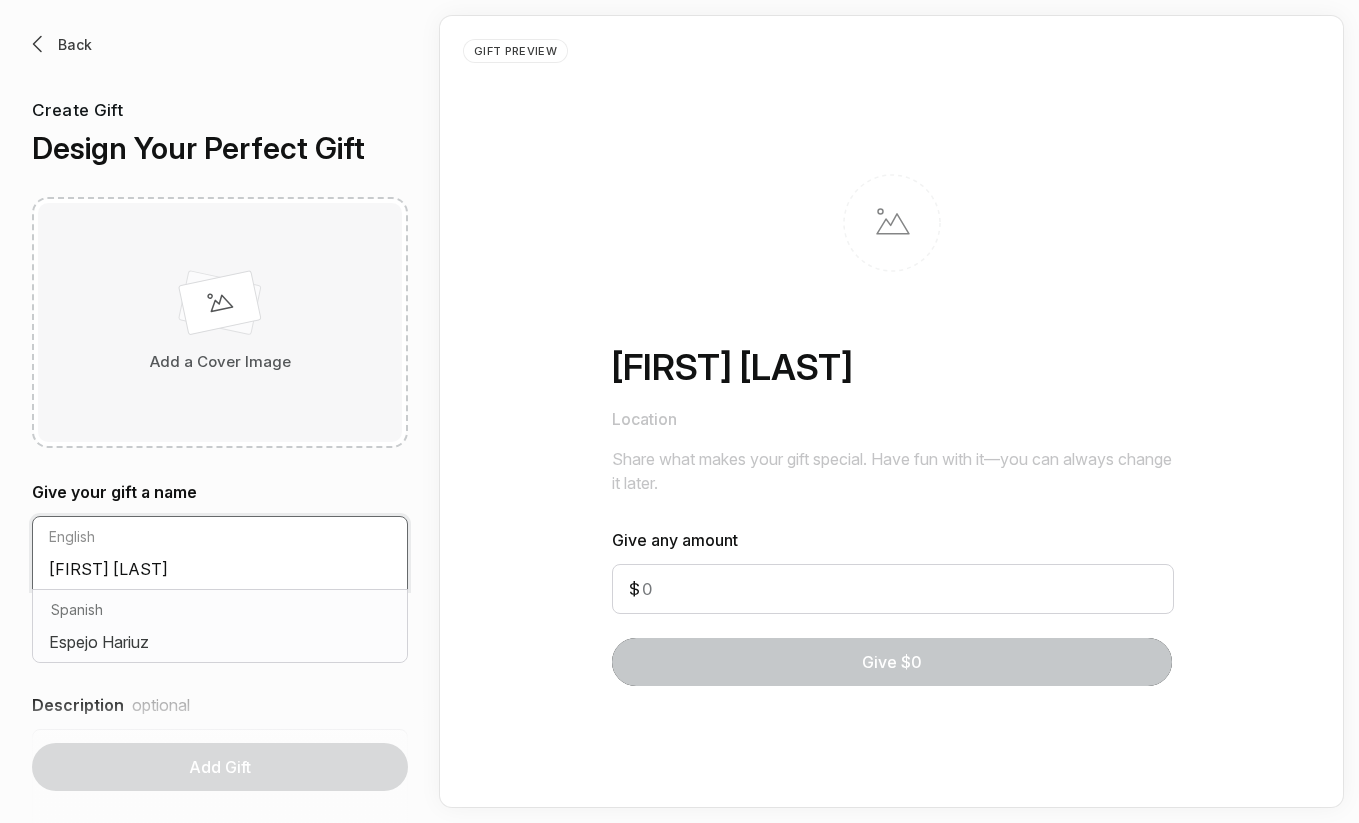 type on "[FIRST] [LAST]" 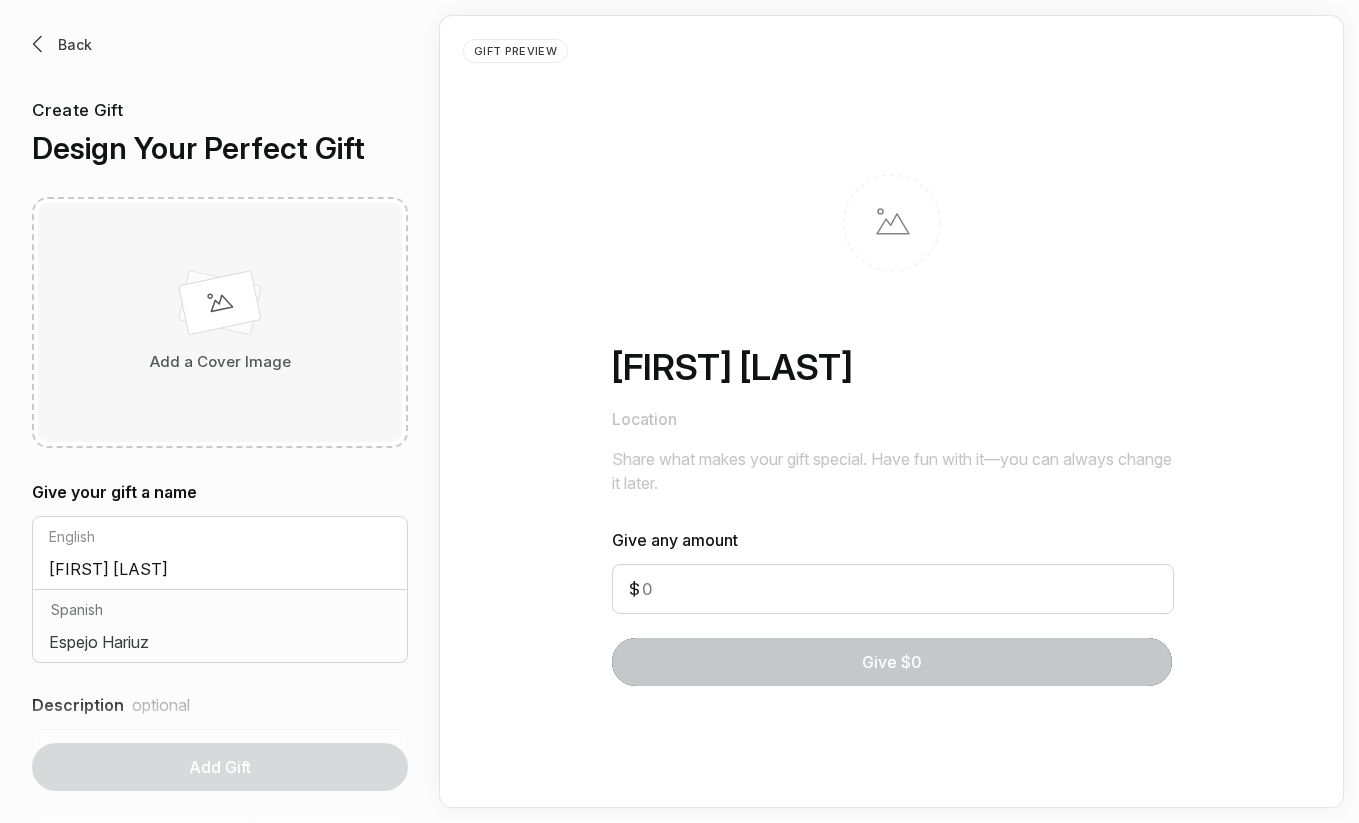 click on "Back
Create Gift
Design Your Perfect Gift
Add a Cover Image
Arabic" at bounding box center (220, 411) 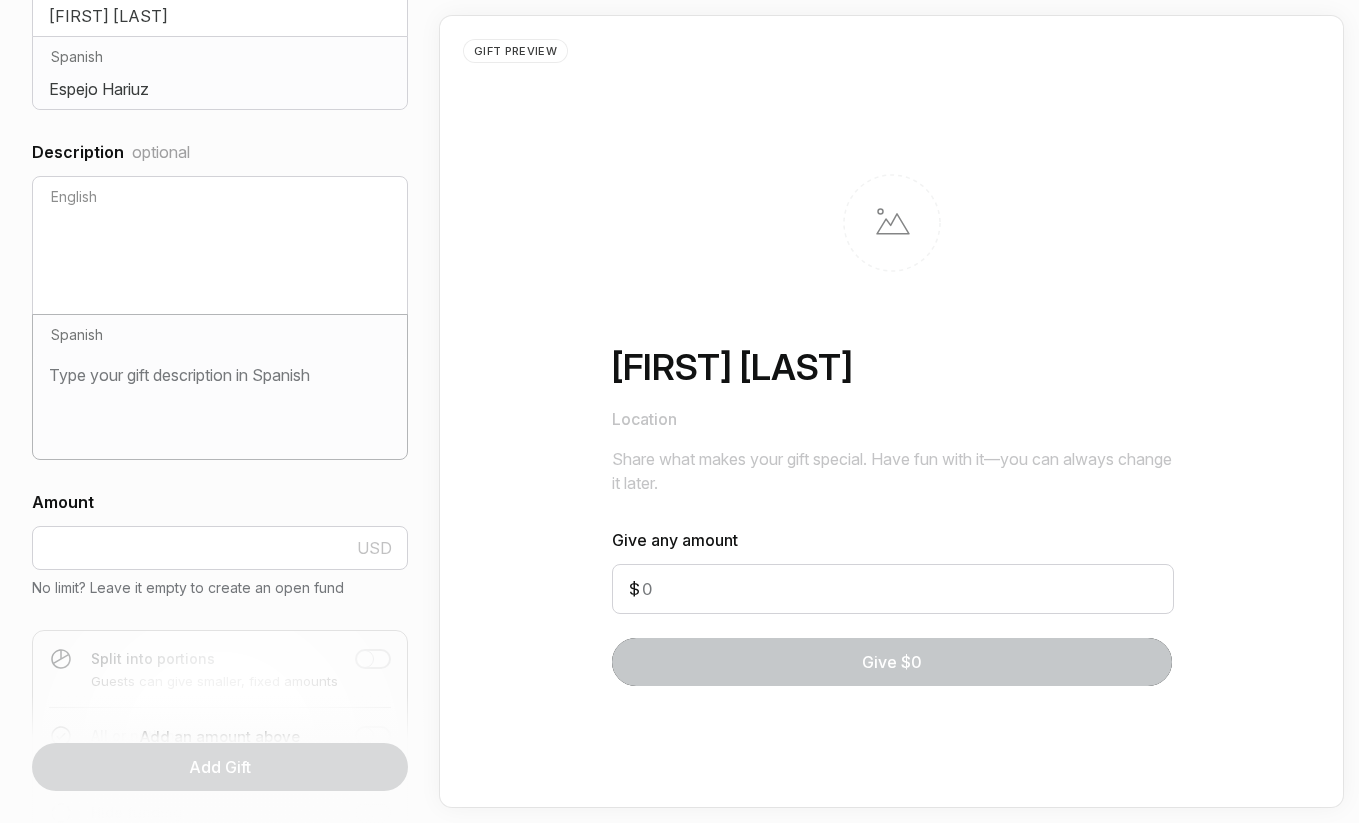 scroll, scrollTop: 564, scrollLeft: 0, axis: vertical 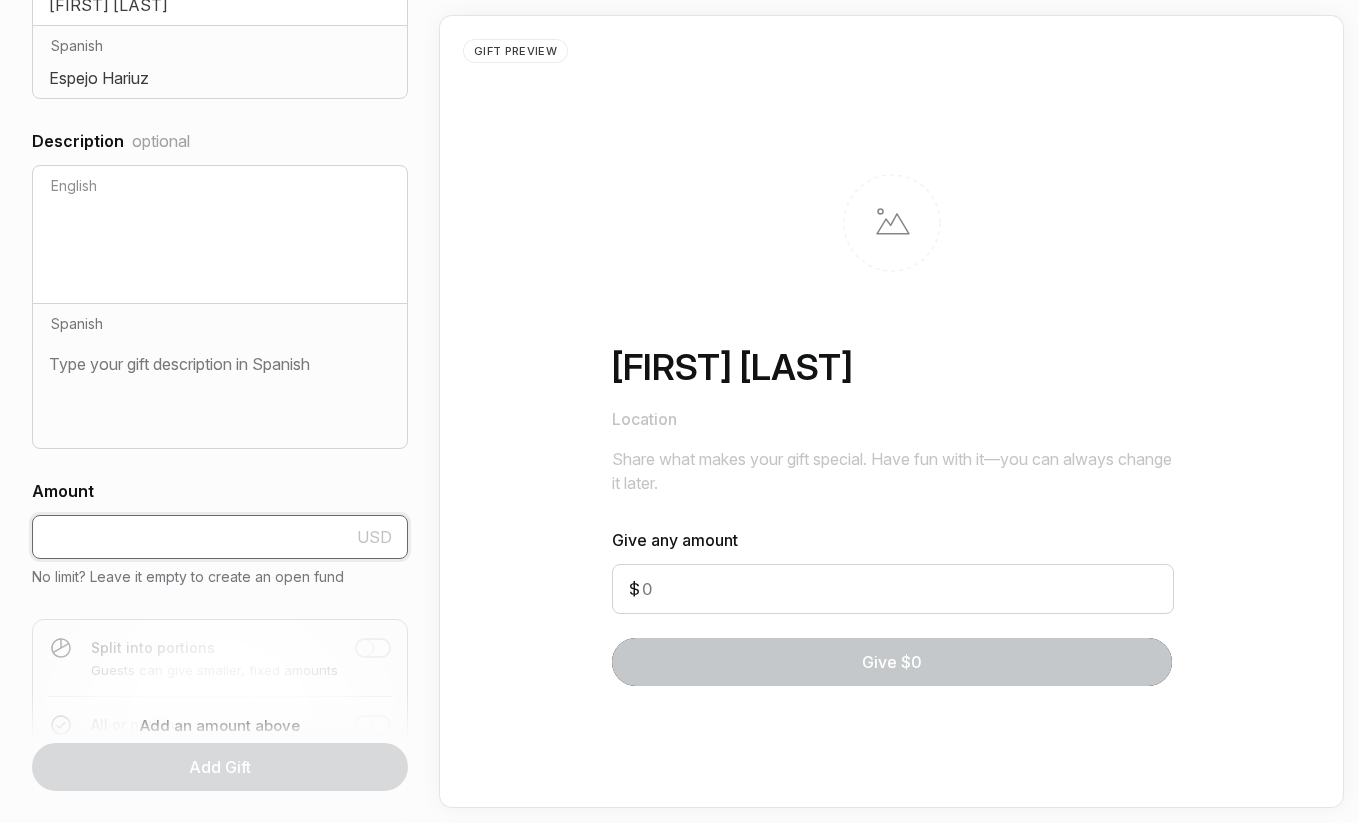 click at bounding box center (220, 537) 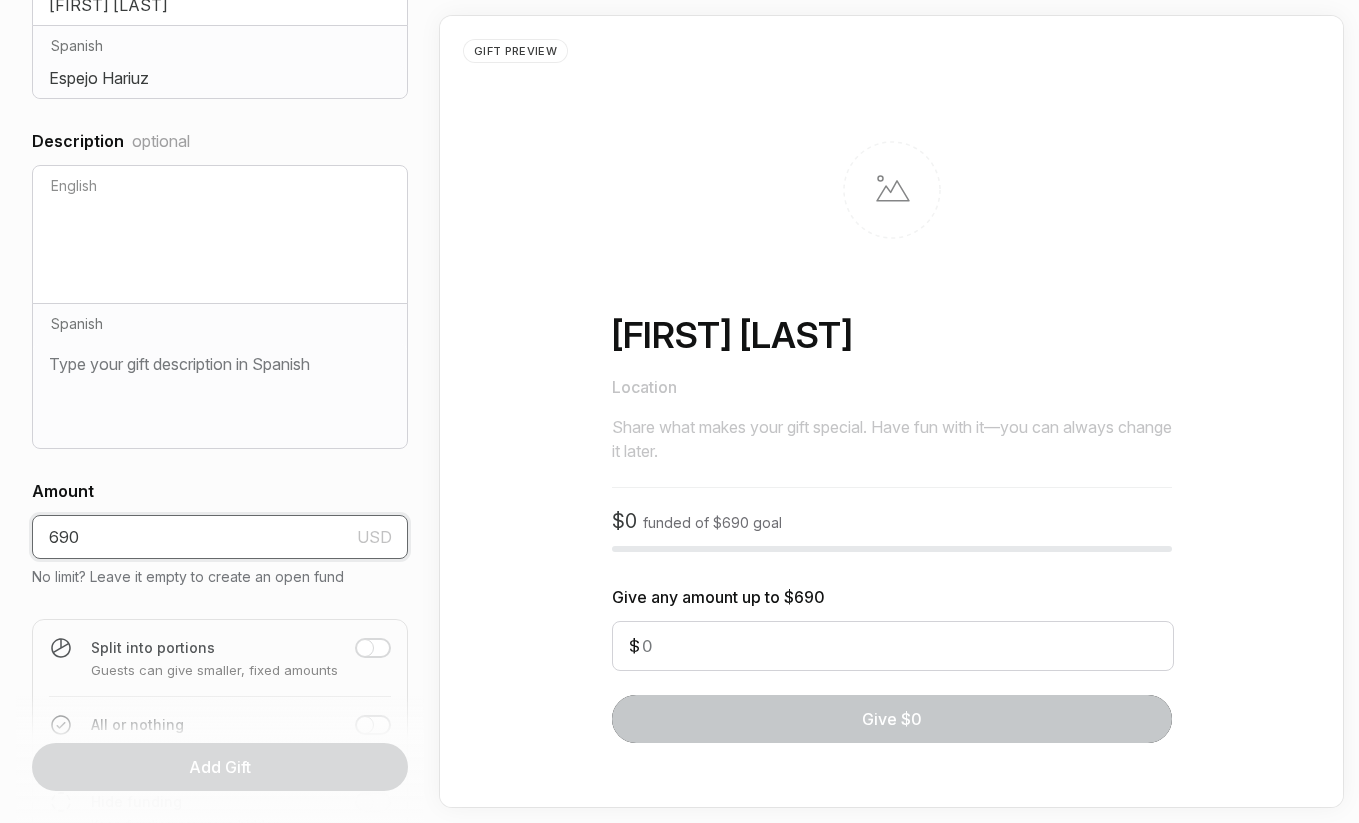 type on "690" 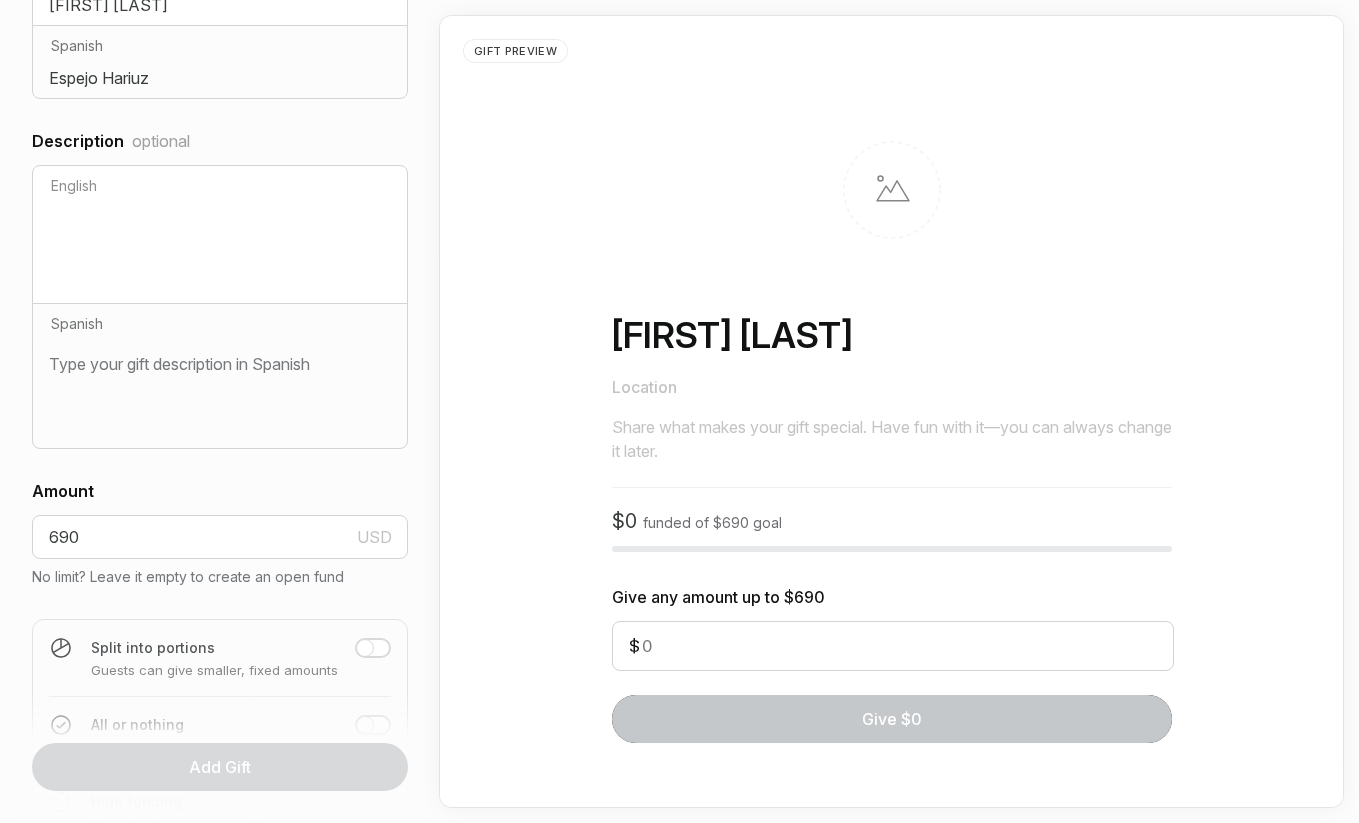 click on "Back
Create Gift
Design Your Perfect Gift
Add a Cover Image
Arabic" at bounding box center (220, 411) 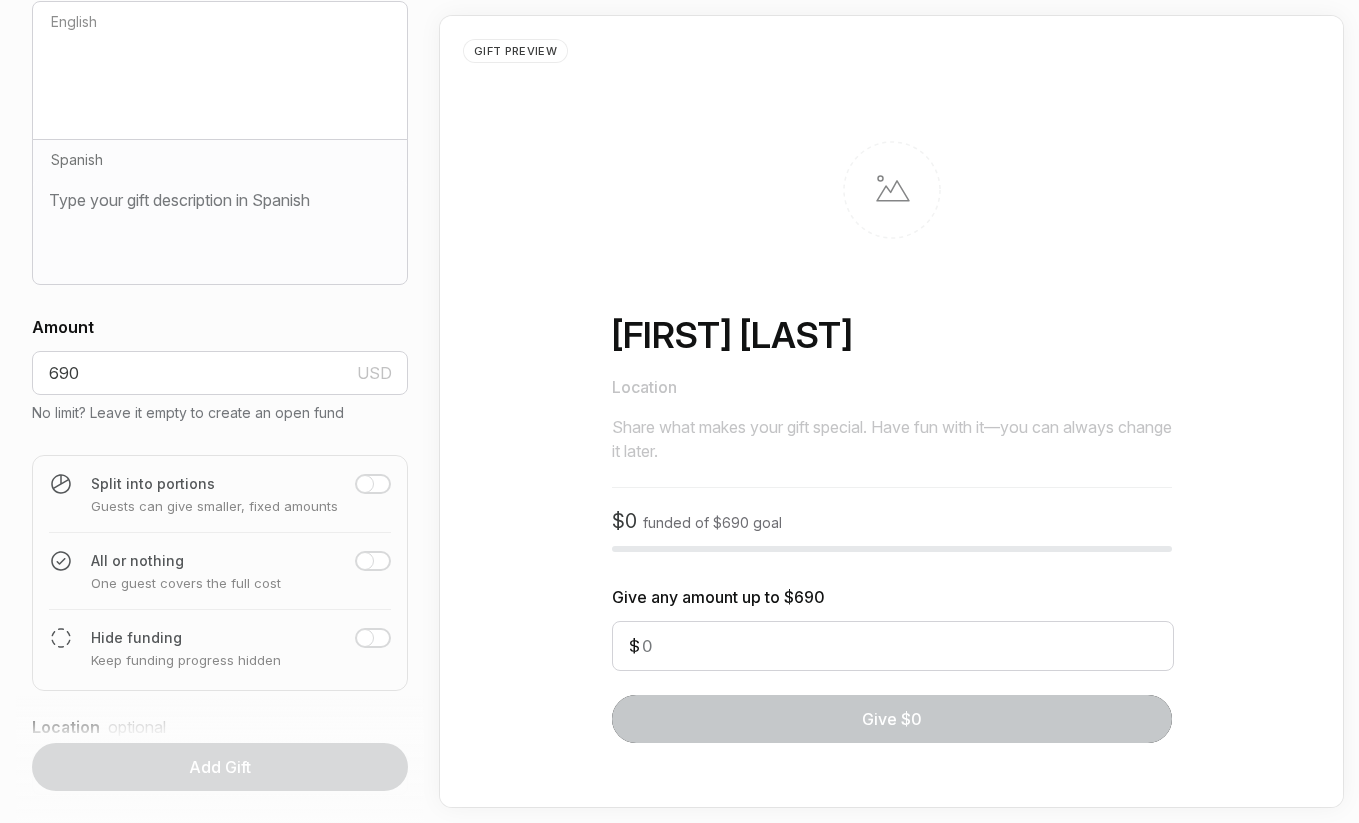 scroll, scrollTop: 731, scrollLeft: 0, axis: vertical 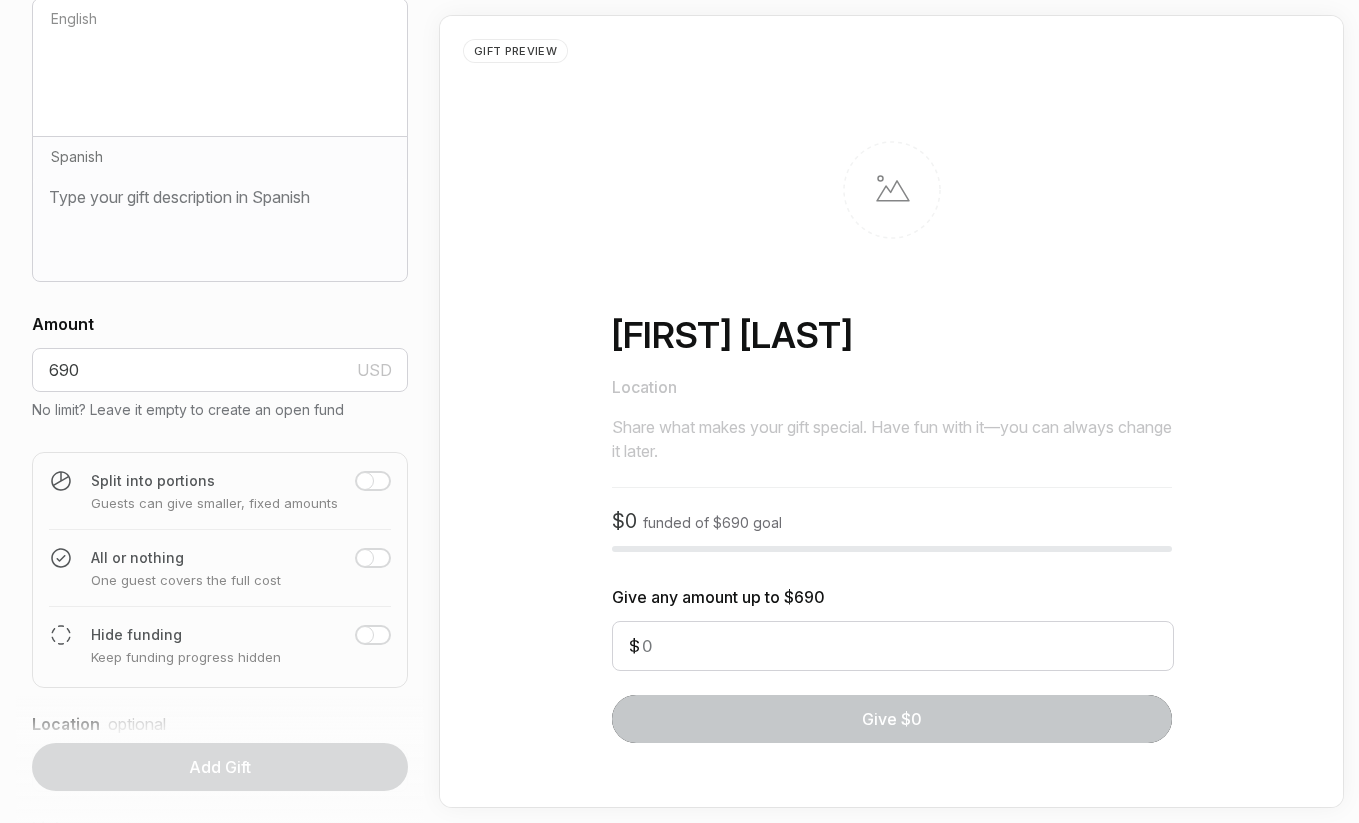 click at bounding box center [365, 481] 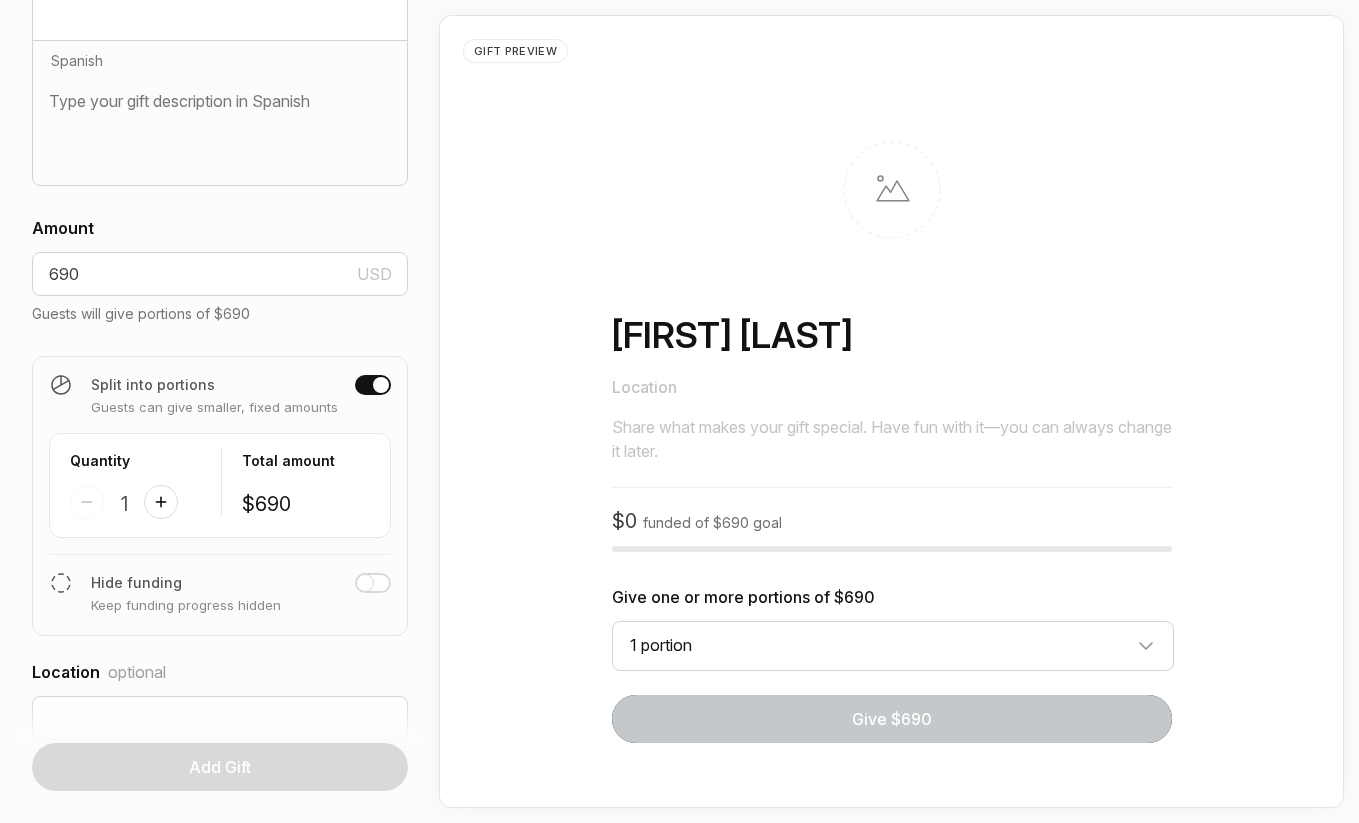 scroll, scrollTop: 860, scrollLeft: 0, axis: vertical 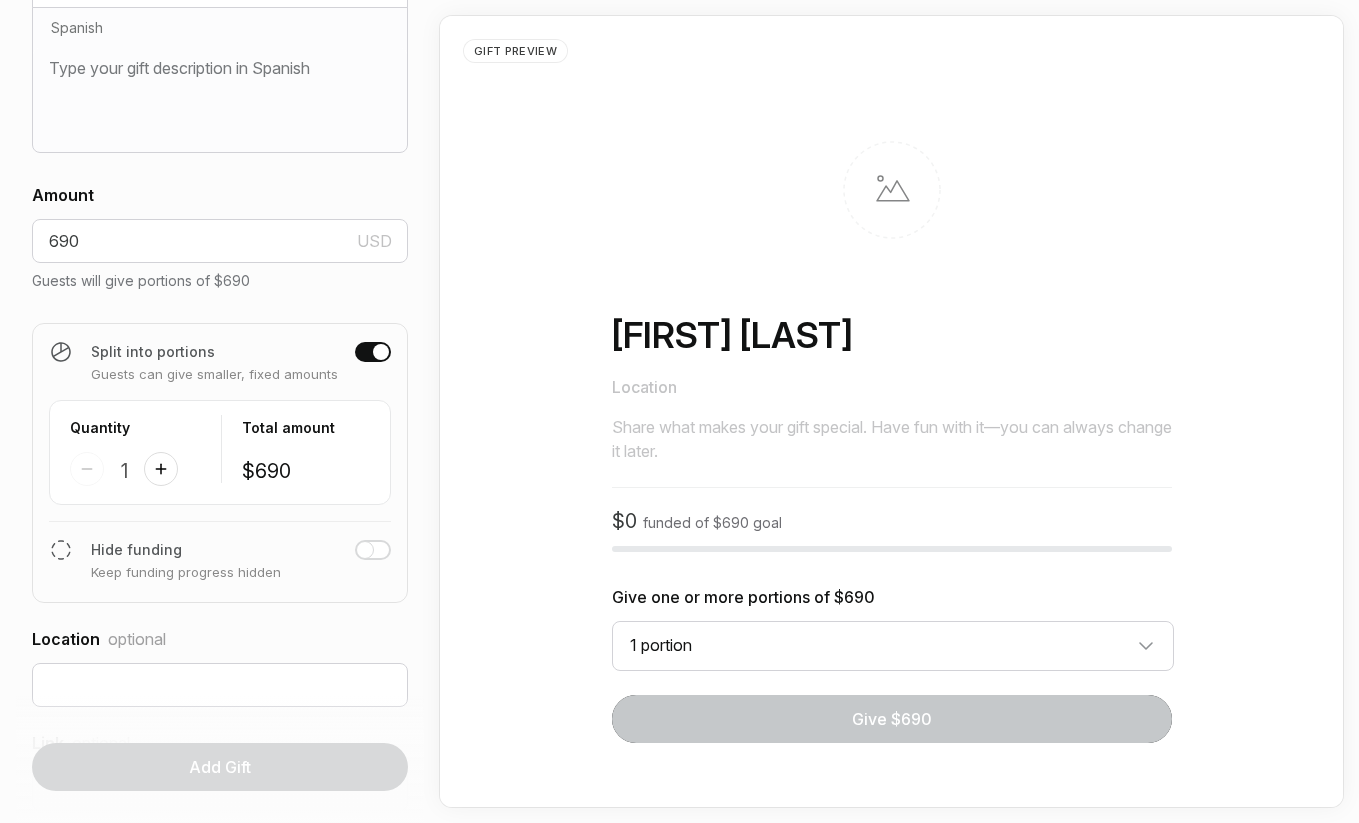 click on "Total amount
$690" at bounding box center [294, 449] 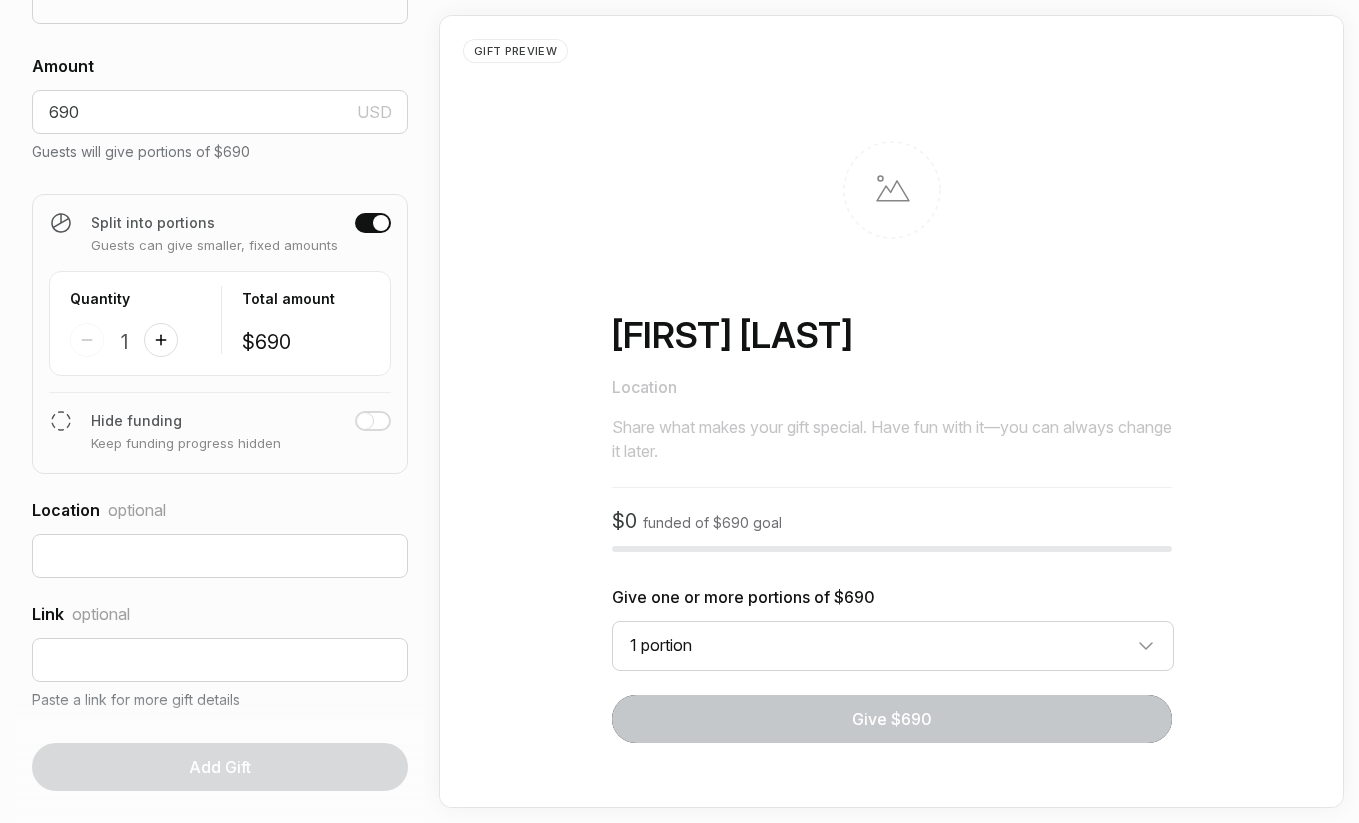 click on "Add Gift" at bounding box center (220, 767) 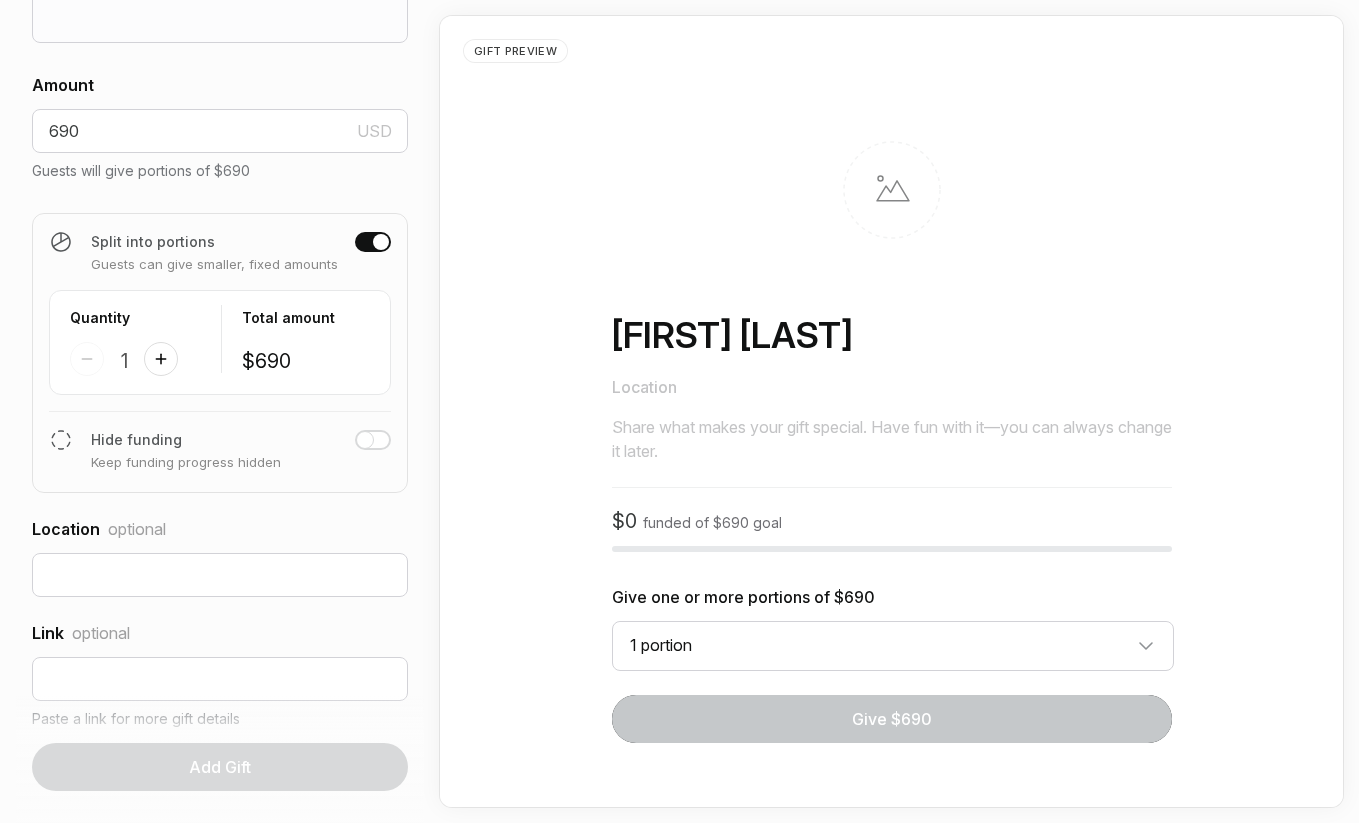 click at bounding box center [365, 440] 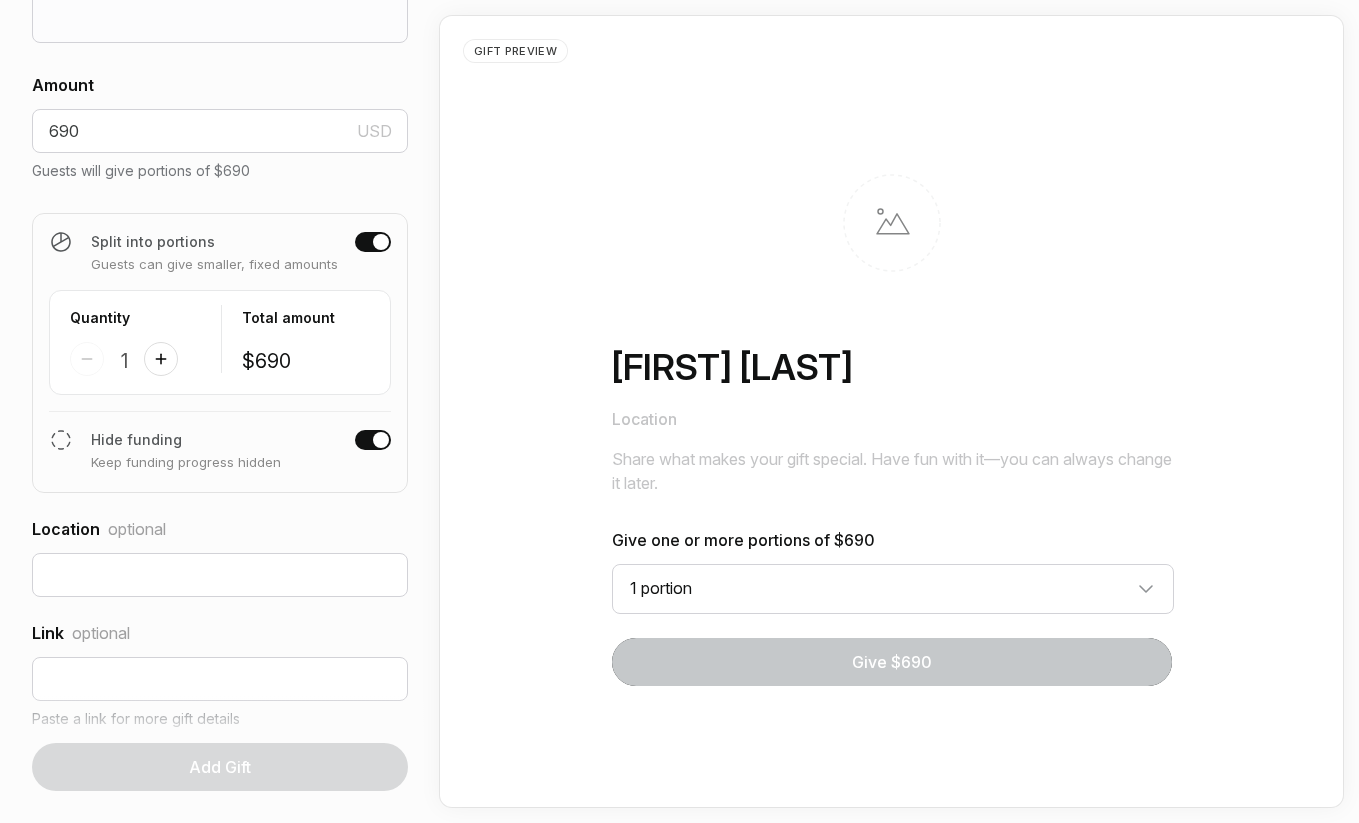 click at bounding box center (381, 242) 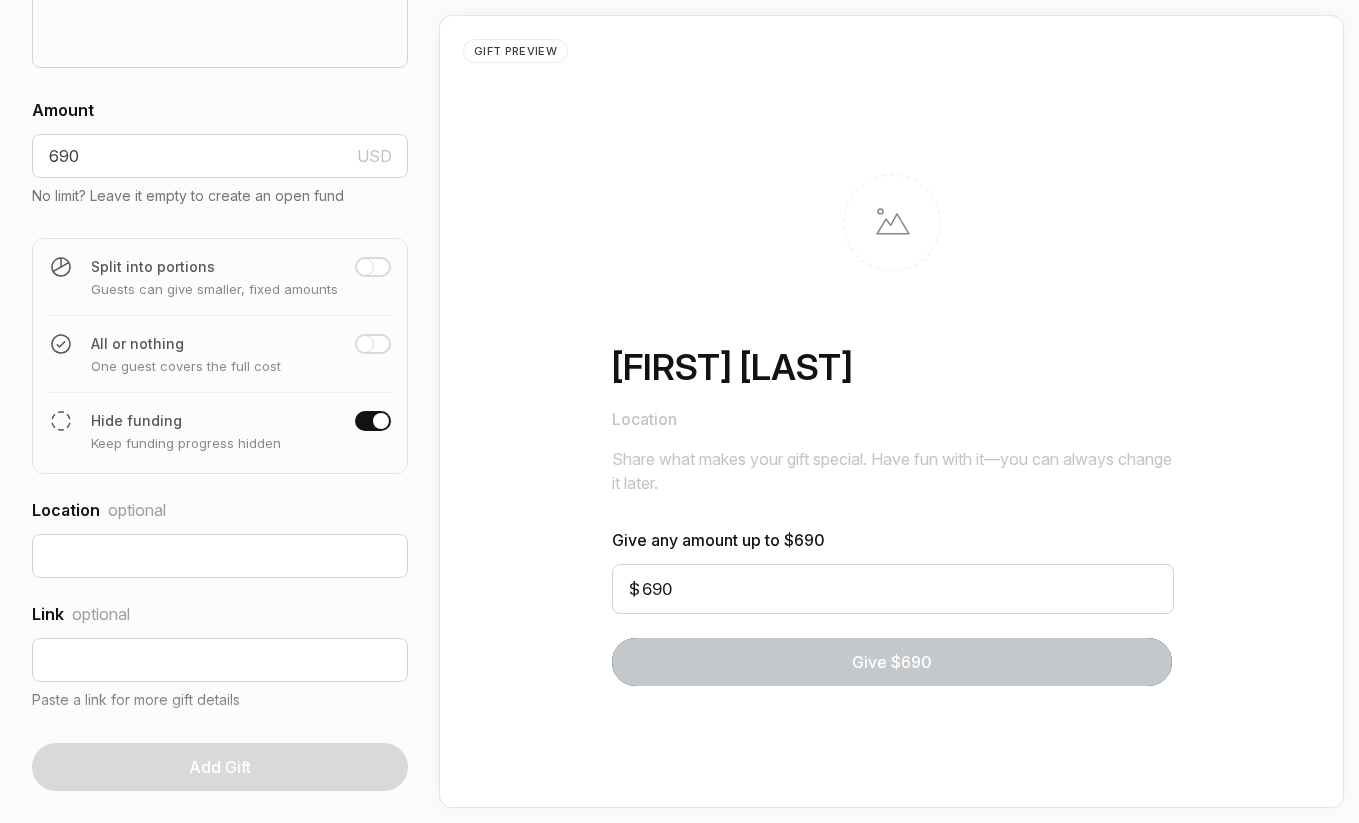 scroll, scrollTop: 945, scrollLeft: 0, axis: vertical 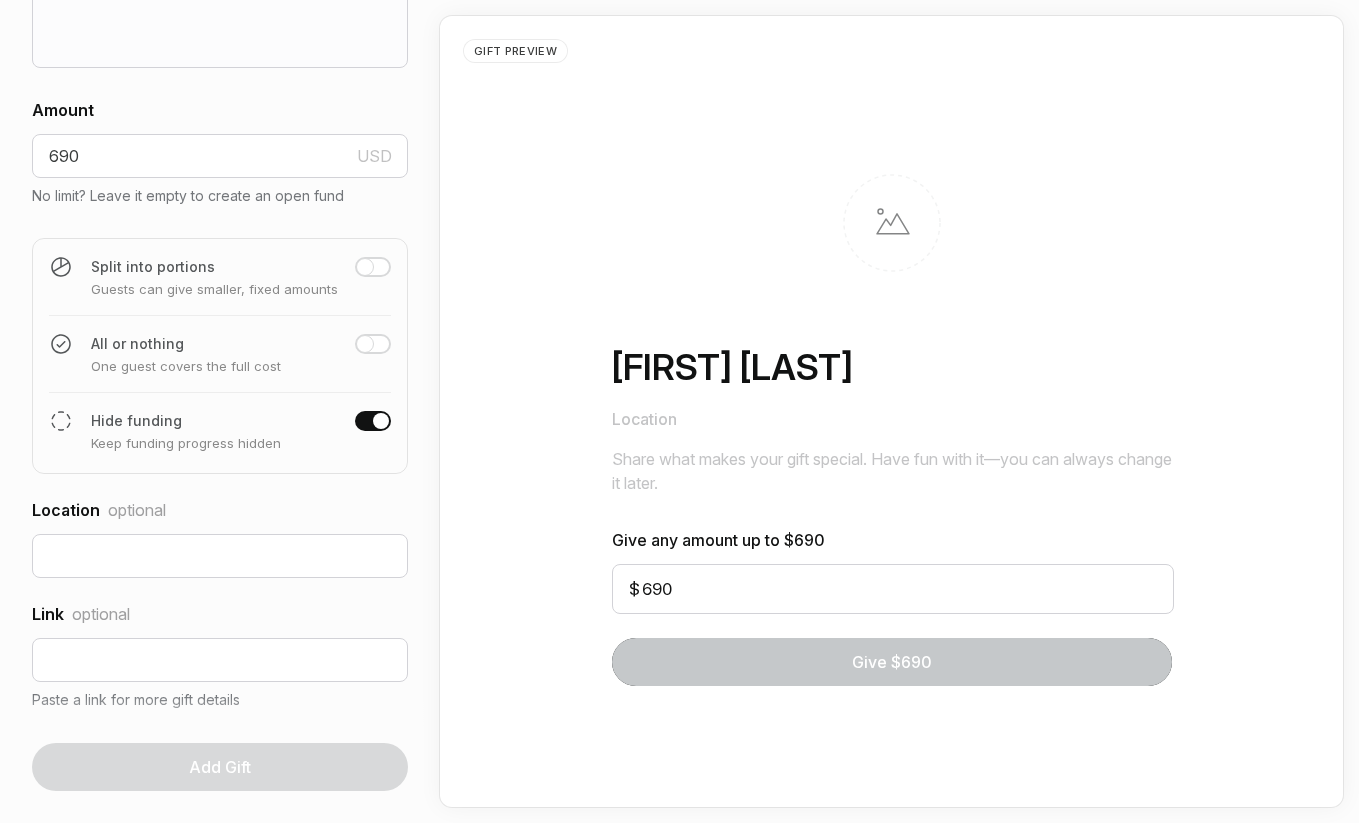 click at bounding box center [365, 267] 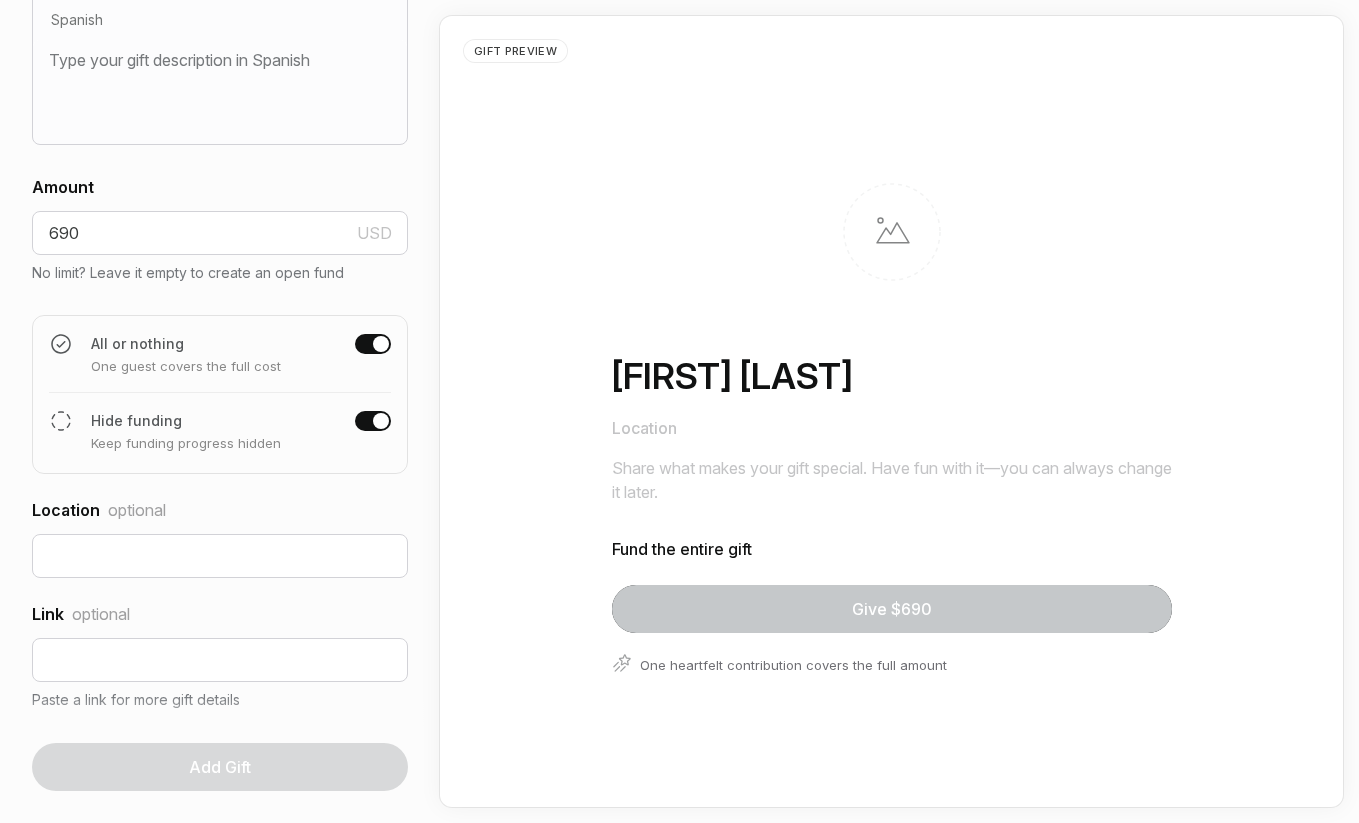 scroll, scrollTop: 868, scrollLeft: 0, axis: vertical 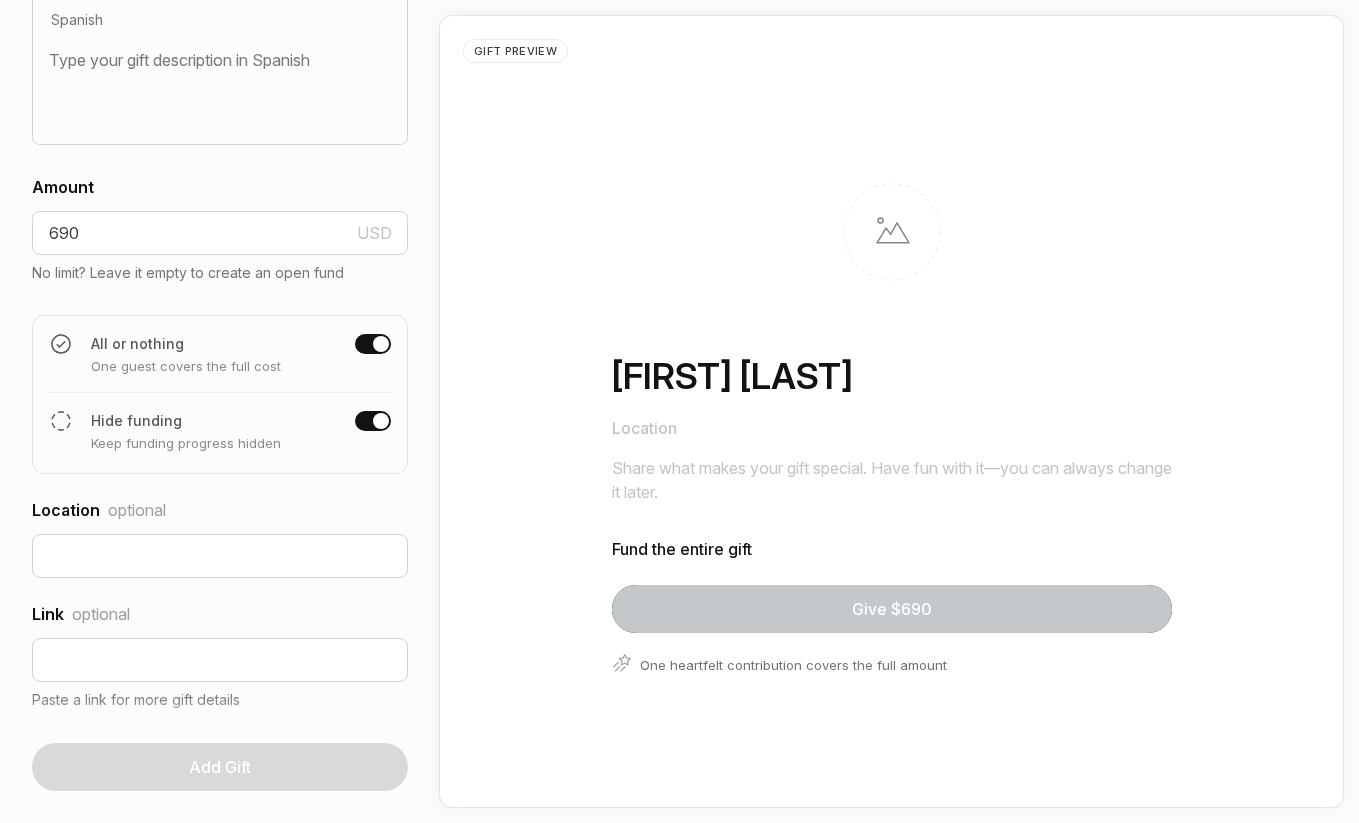 click at bounding box center [381, 421] 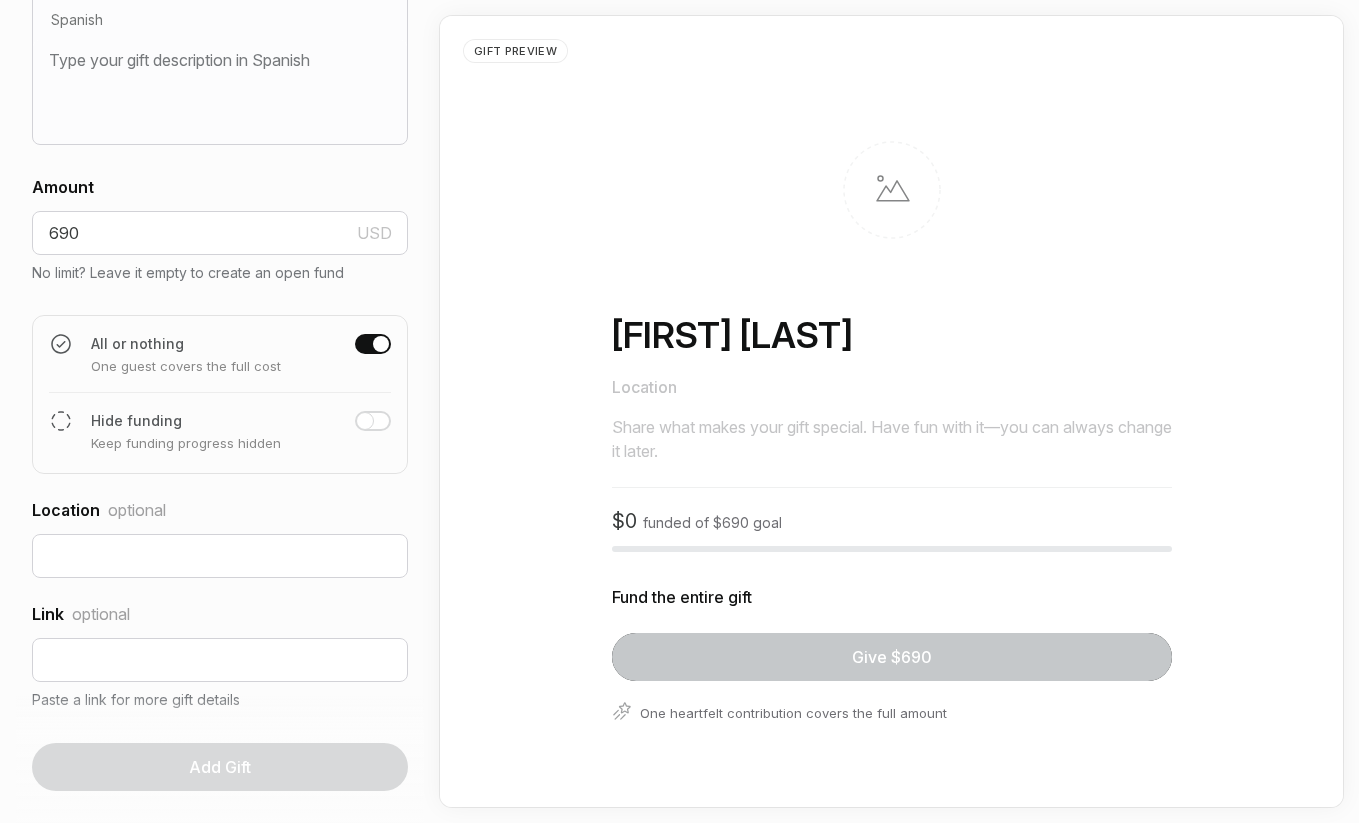 click at bounding box center (373, 421) 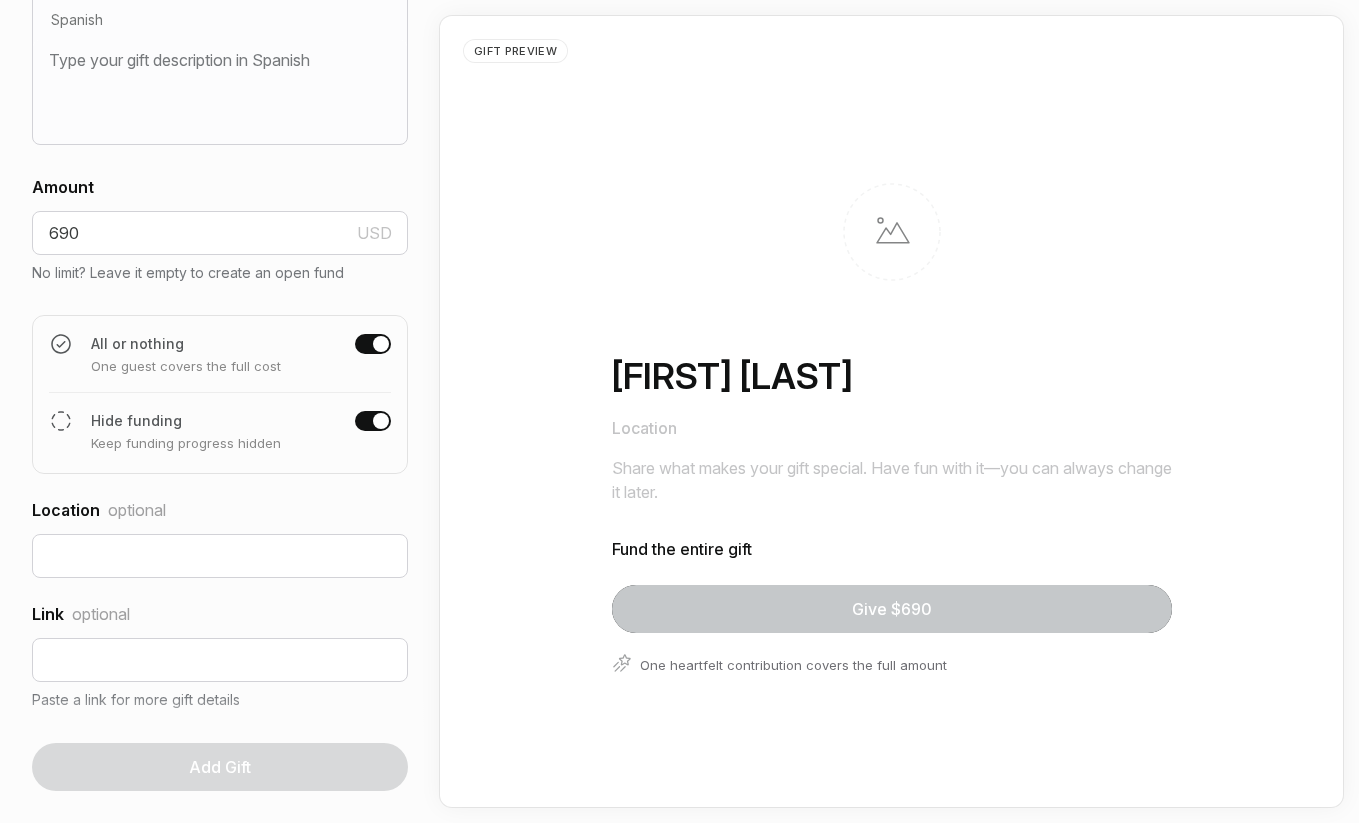 click at bounding box center [373, 421] 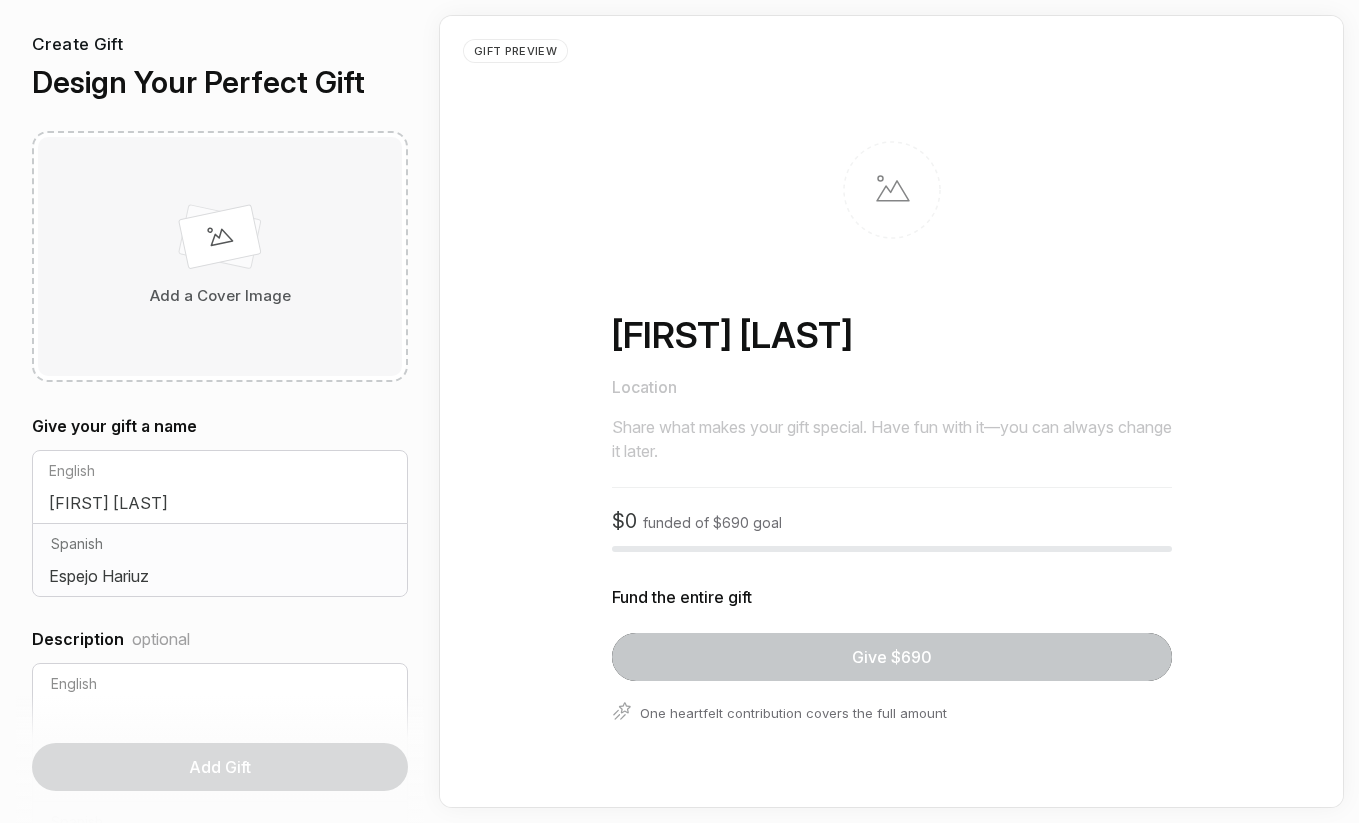 scroll, scrollTop: 0, scrollLeft: 0, axis: both 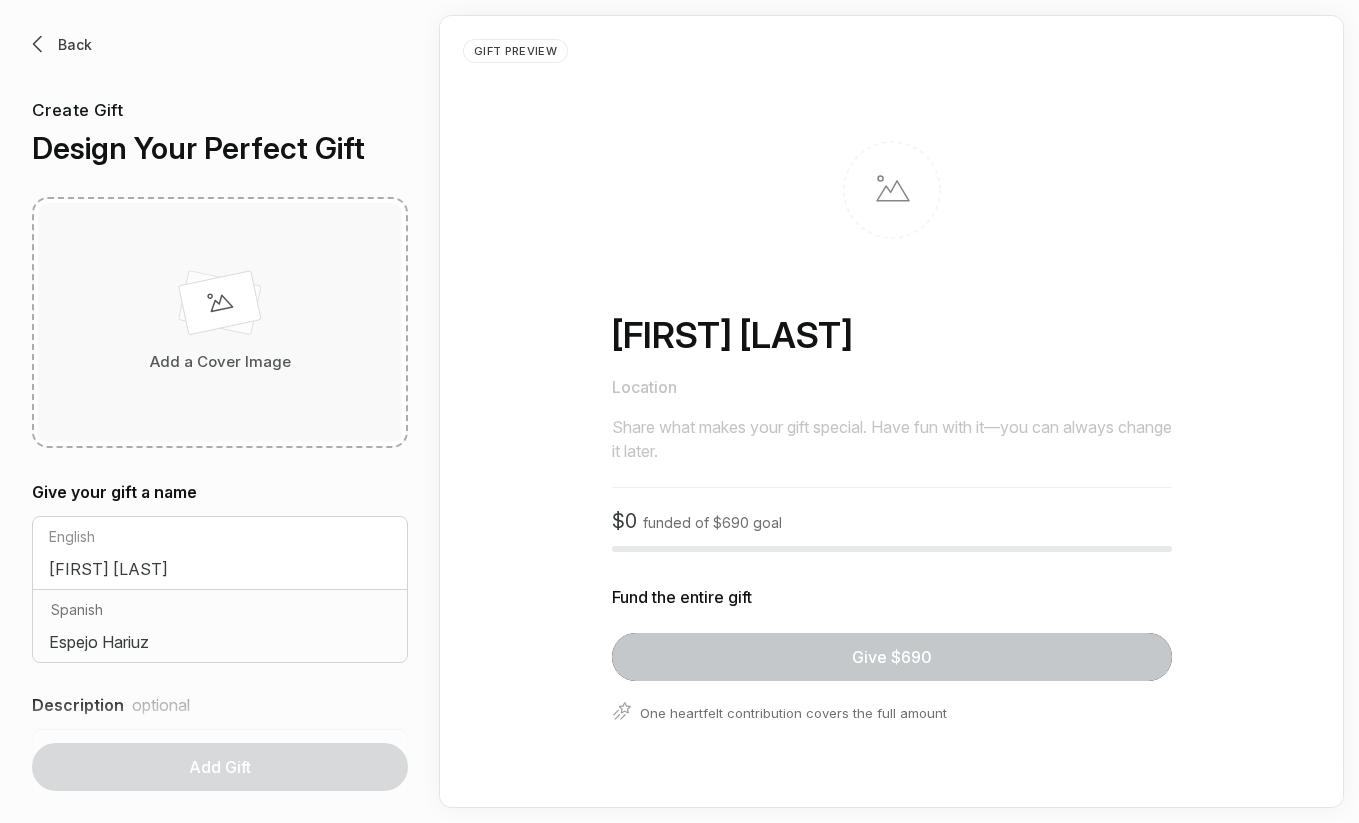 click at bounding box center (220, 307) 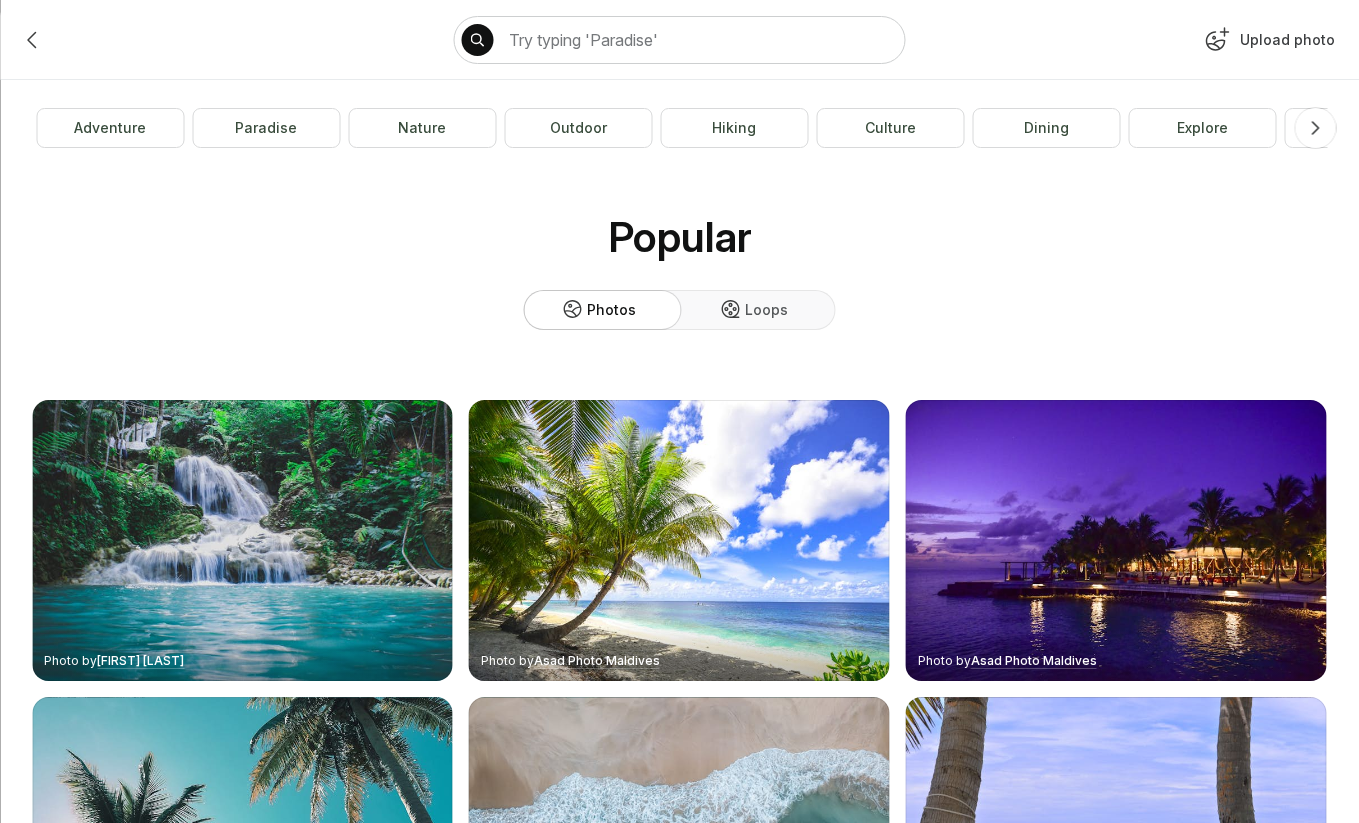 click on "Upload photo" at bounding box center [1267, 44] 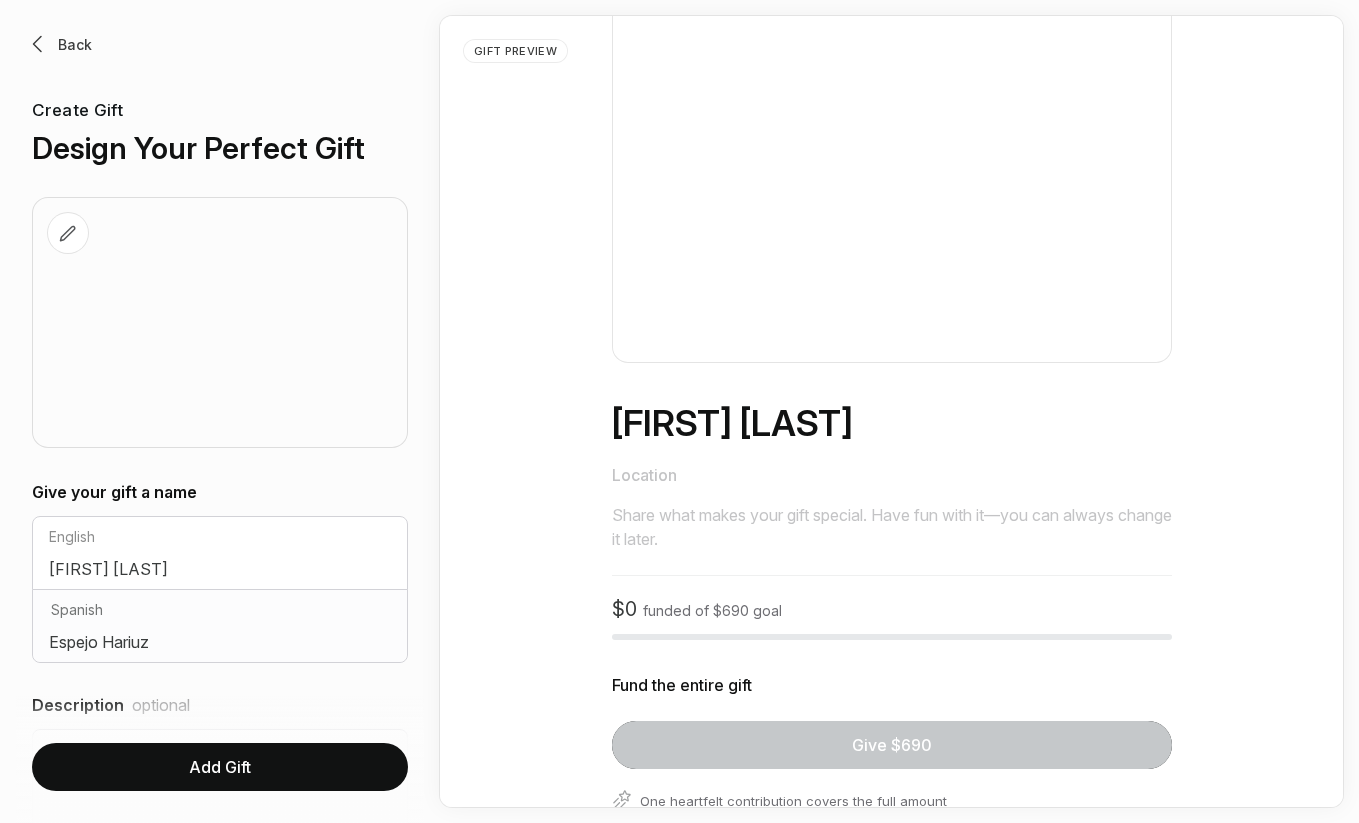 scroll, scrollTop: 120, scrollLeft: 0, axis: vertical 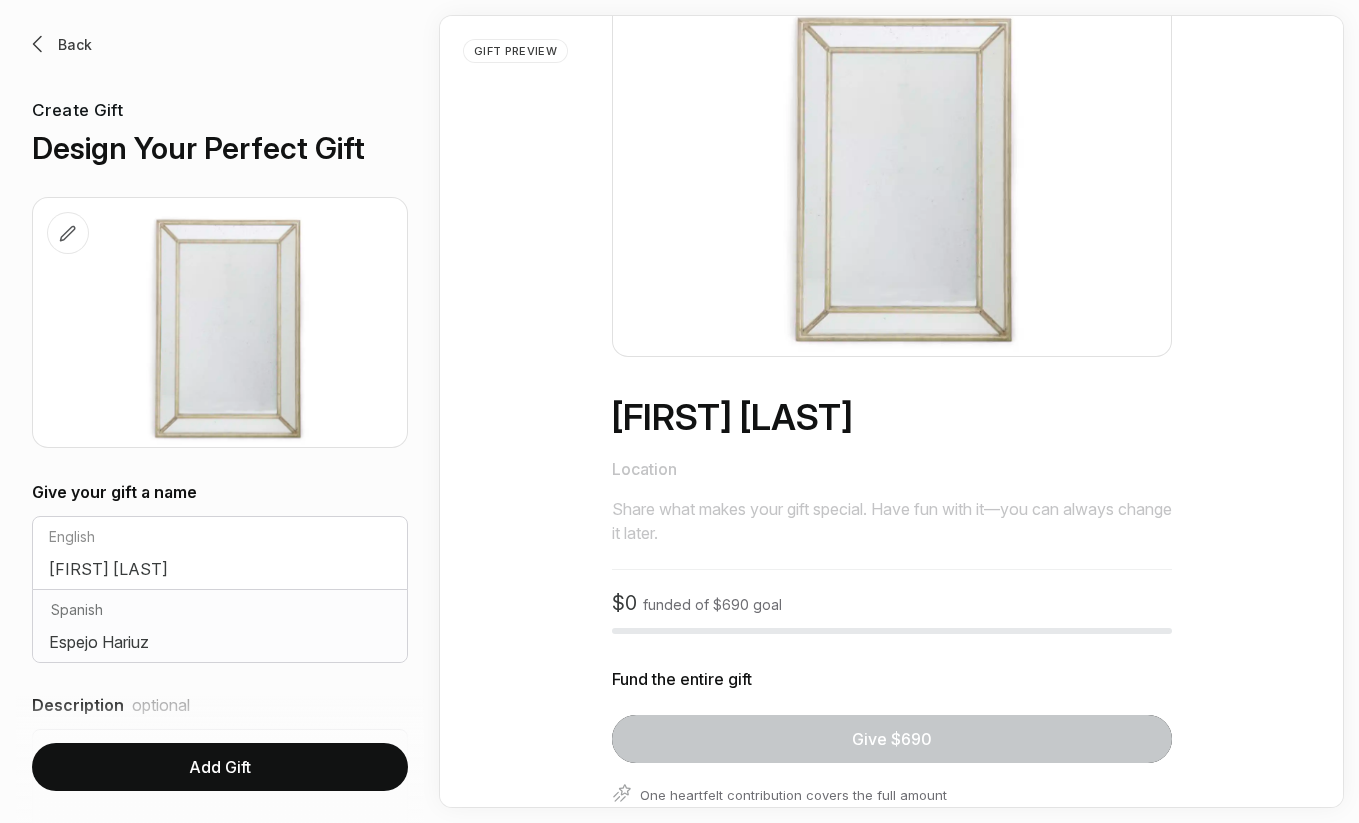 click on "Add Gift" at bounding box center [220, 767] 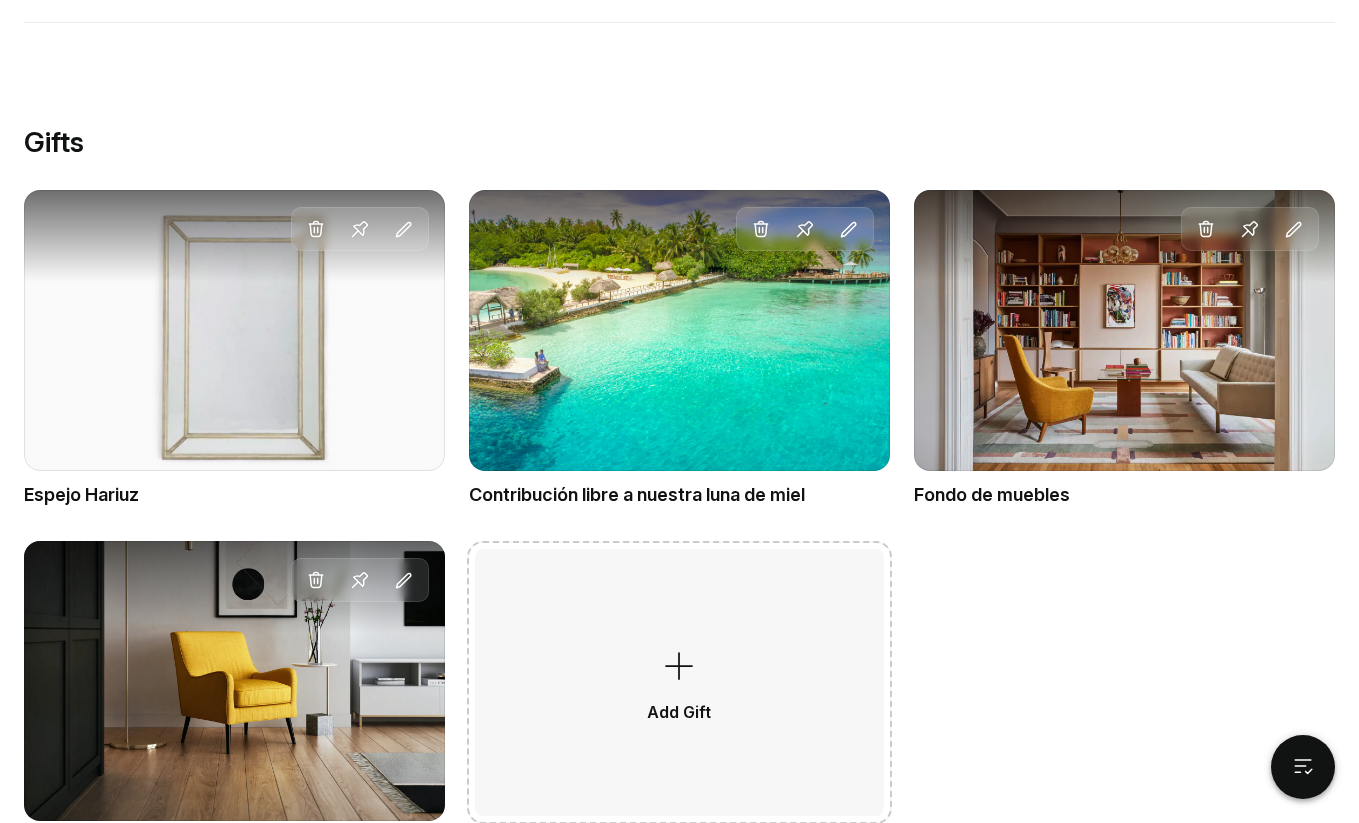 scroll, scrollTop: 1112, scrollLeft: 0, axis: vertical 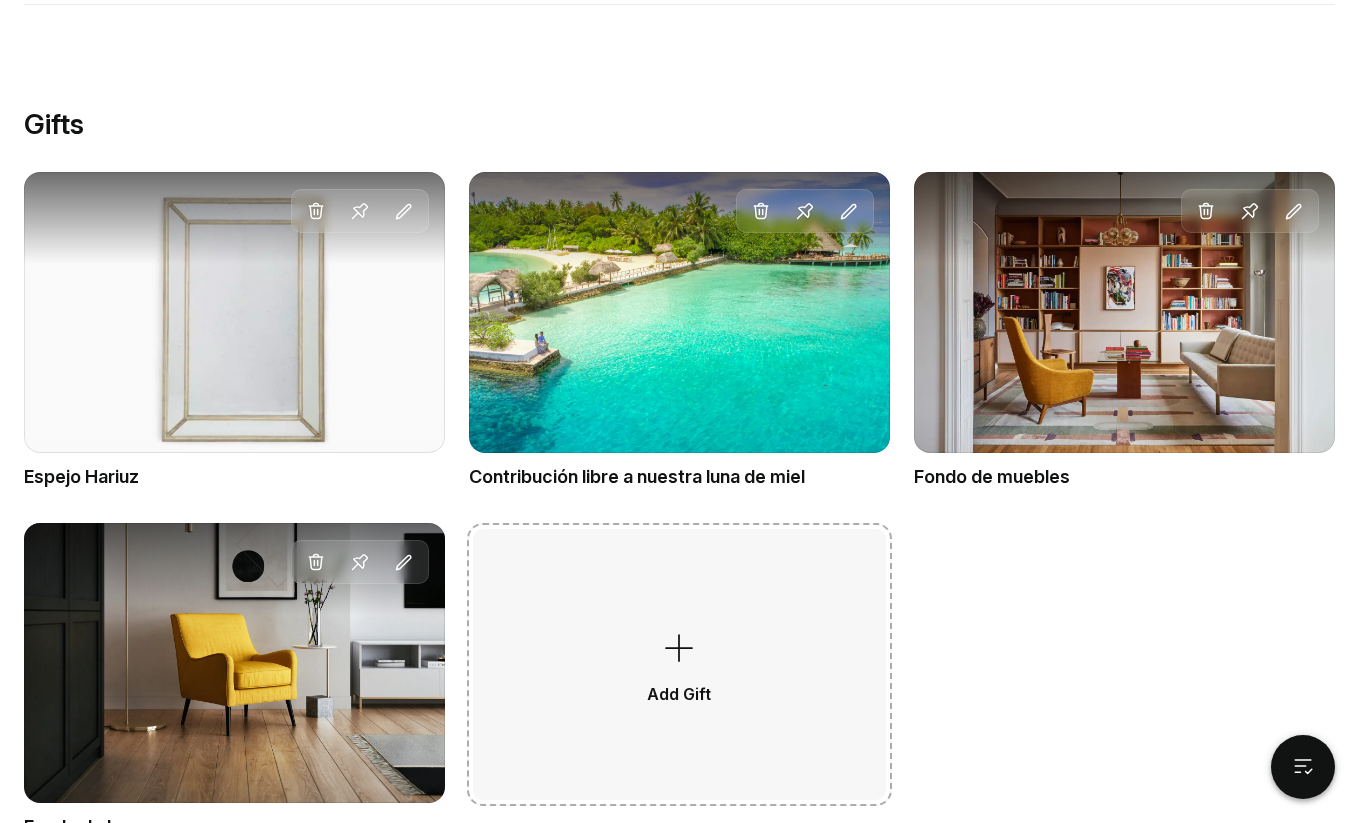 click on "Add Gift" at bounding box center [679, 664] 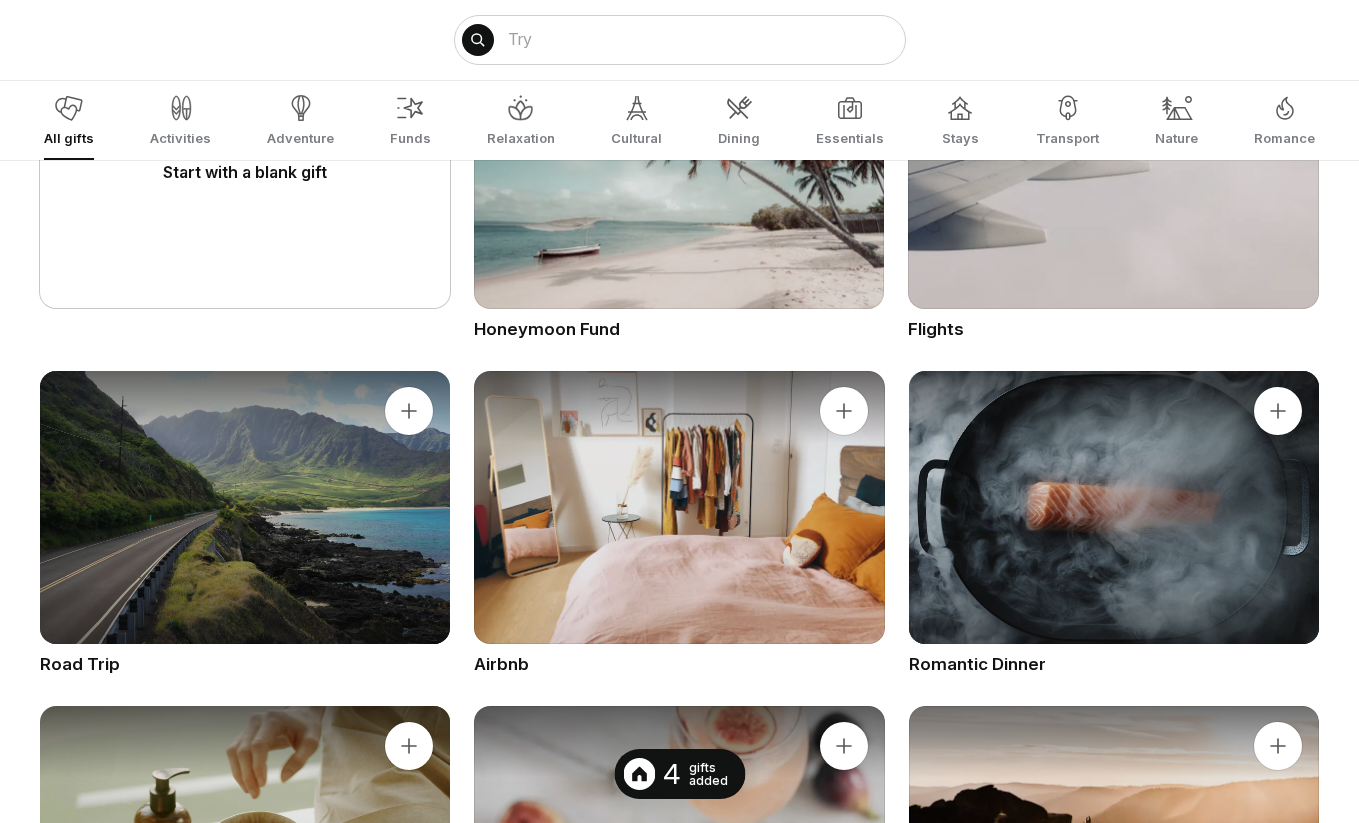 scroll, scrollTop: 0, scrollLeft: 0, axis: both 